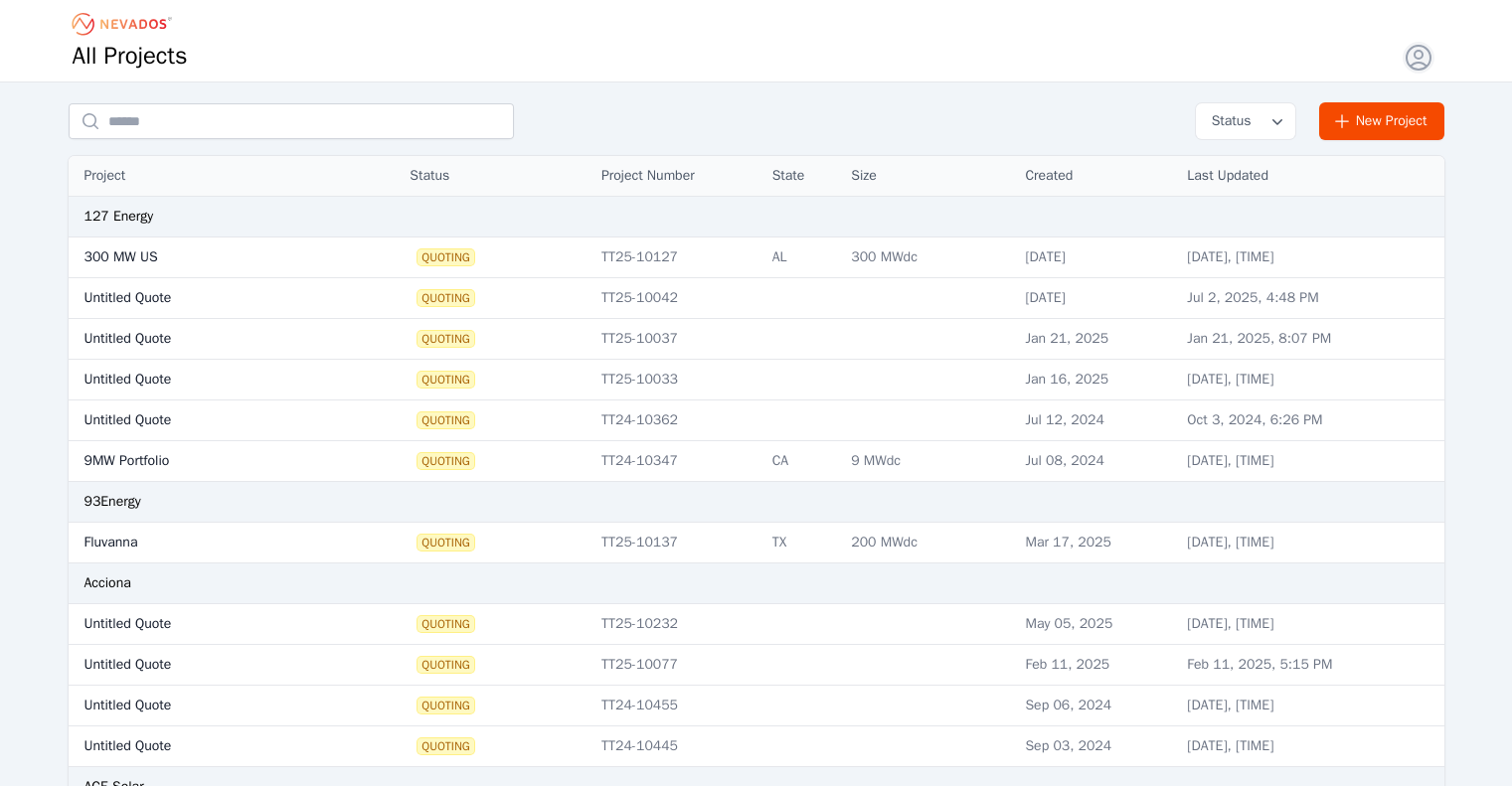 scroll, scrollTop: 0, scrollLeft: 0, axis: both 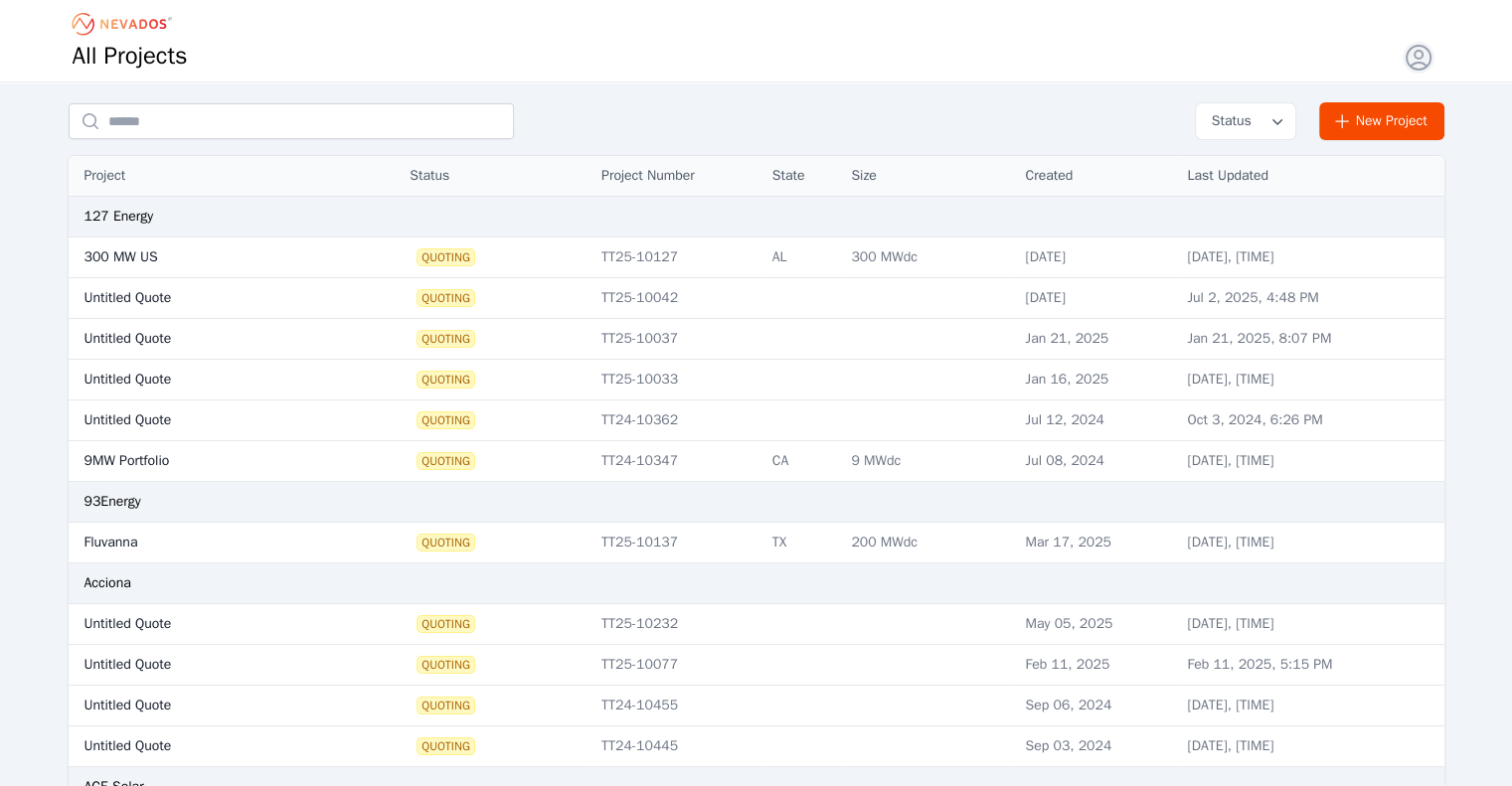 type 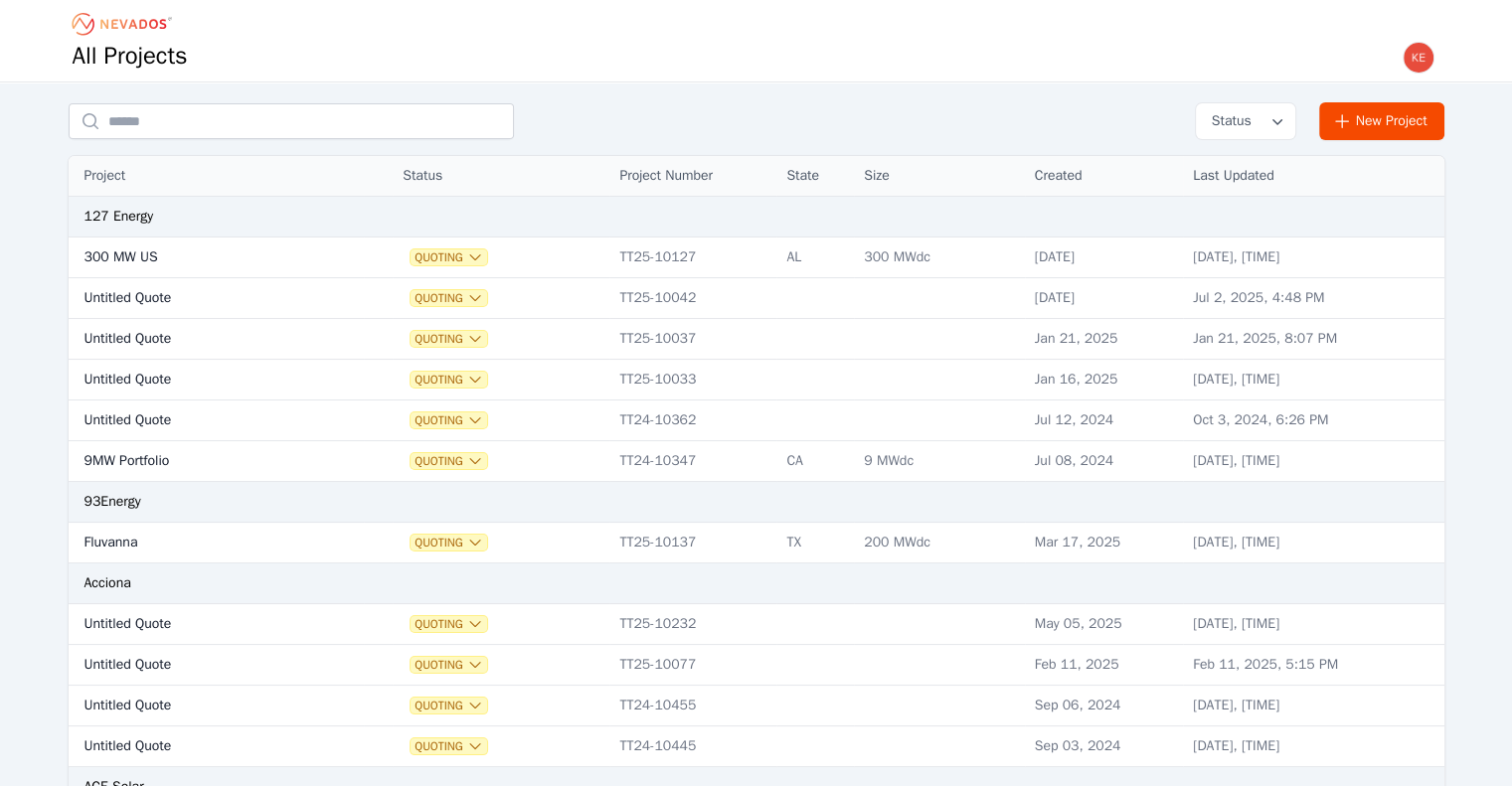 click on "300 MW US" at bounding box center (216, 257) 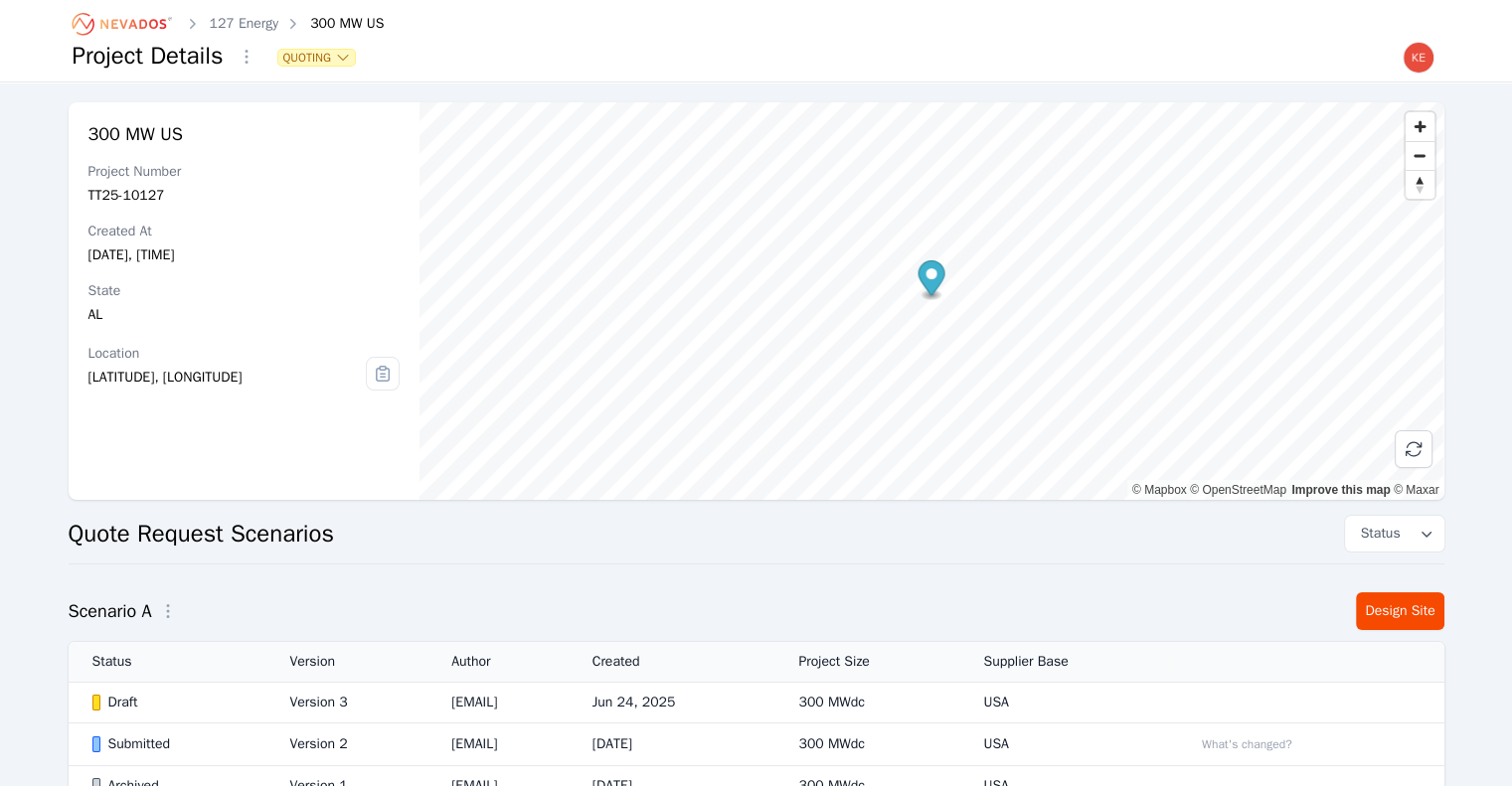 click on "Submitted" at bounding box center [174, 744] 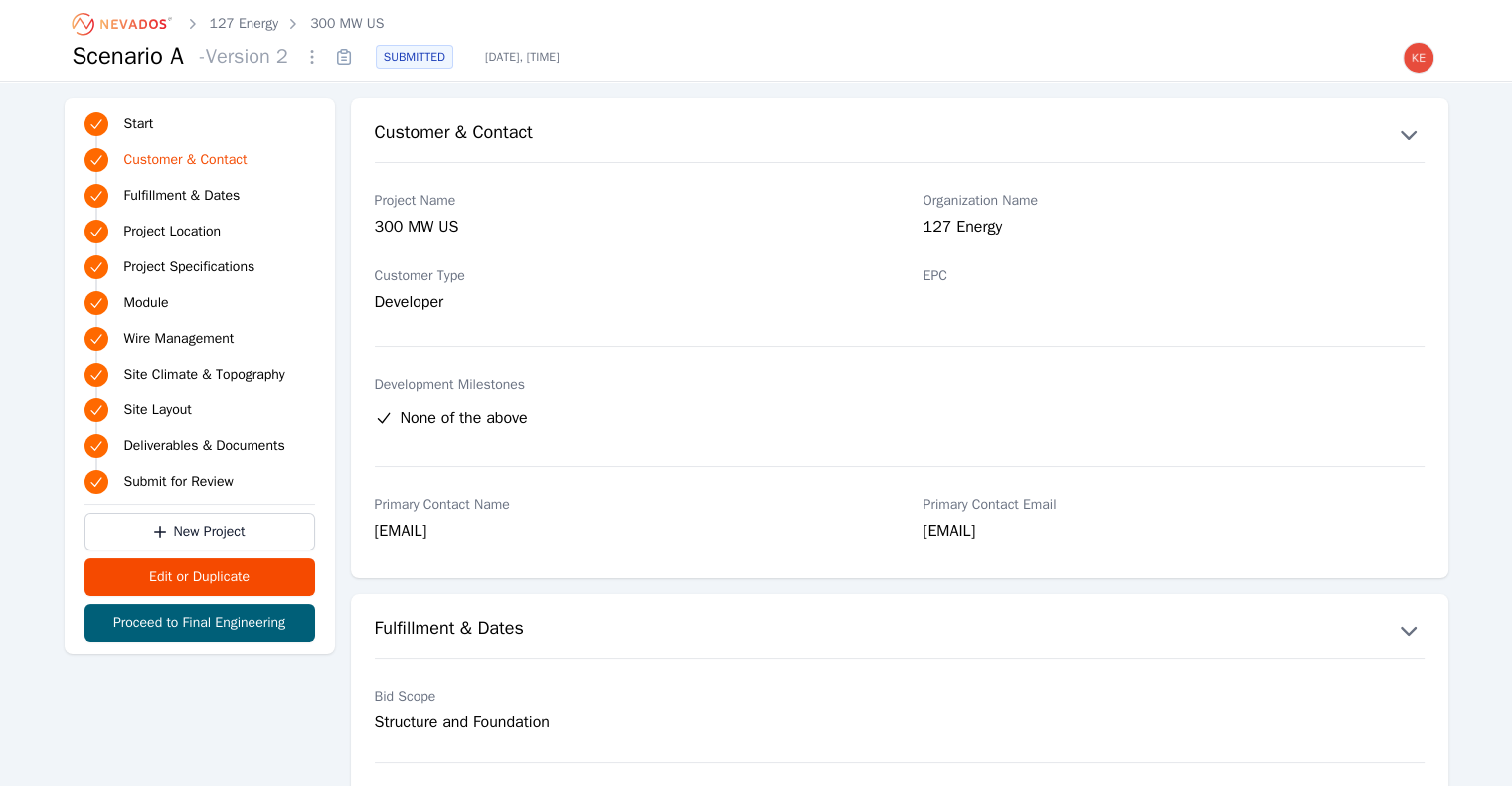 click 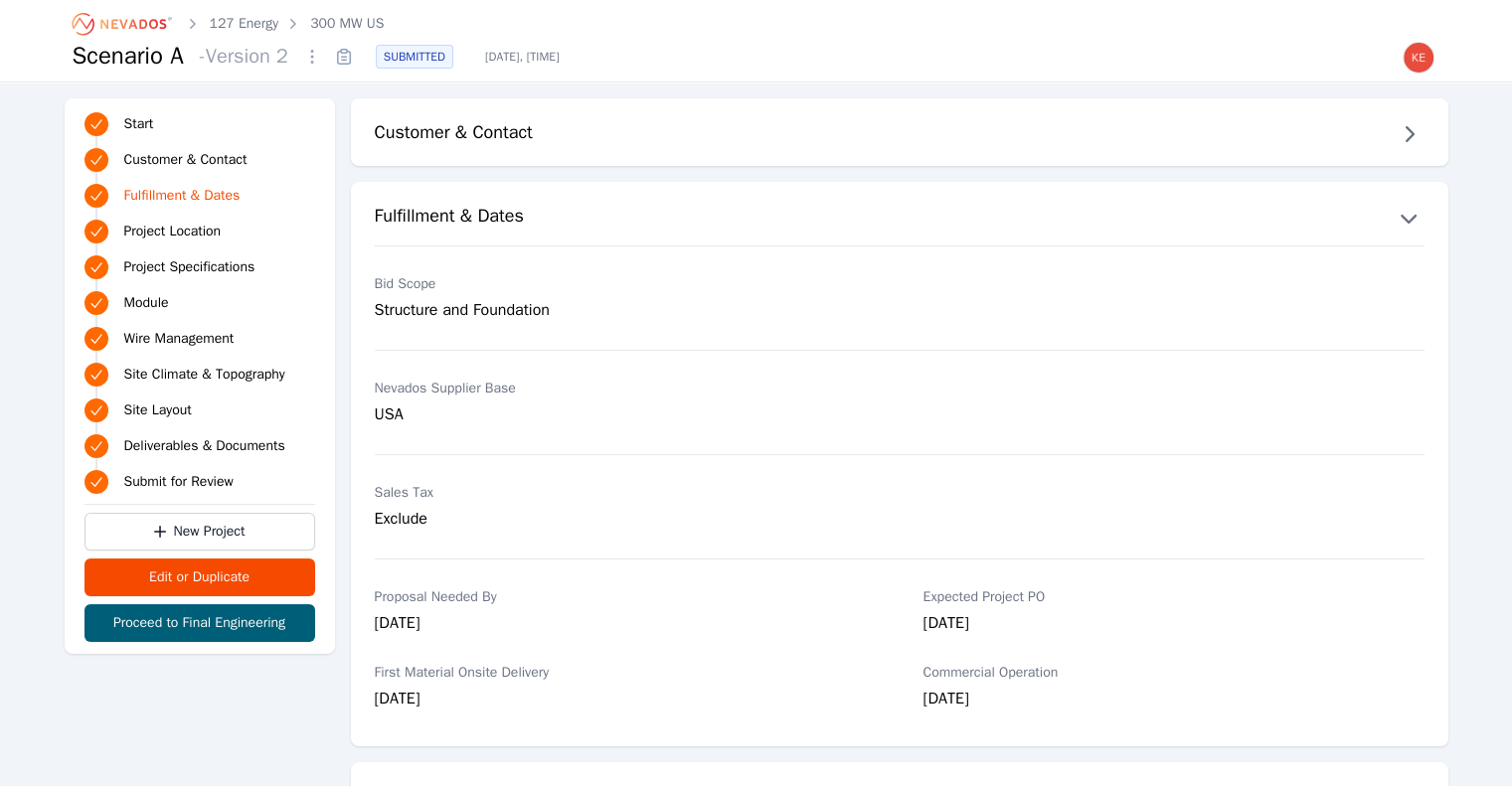 click 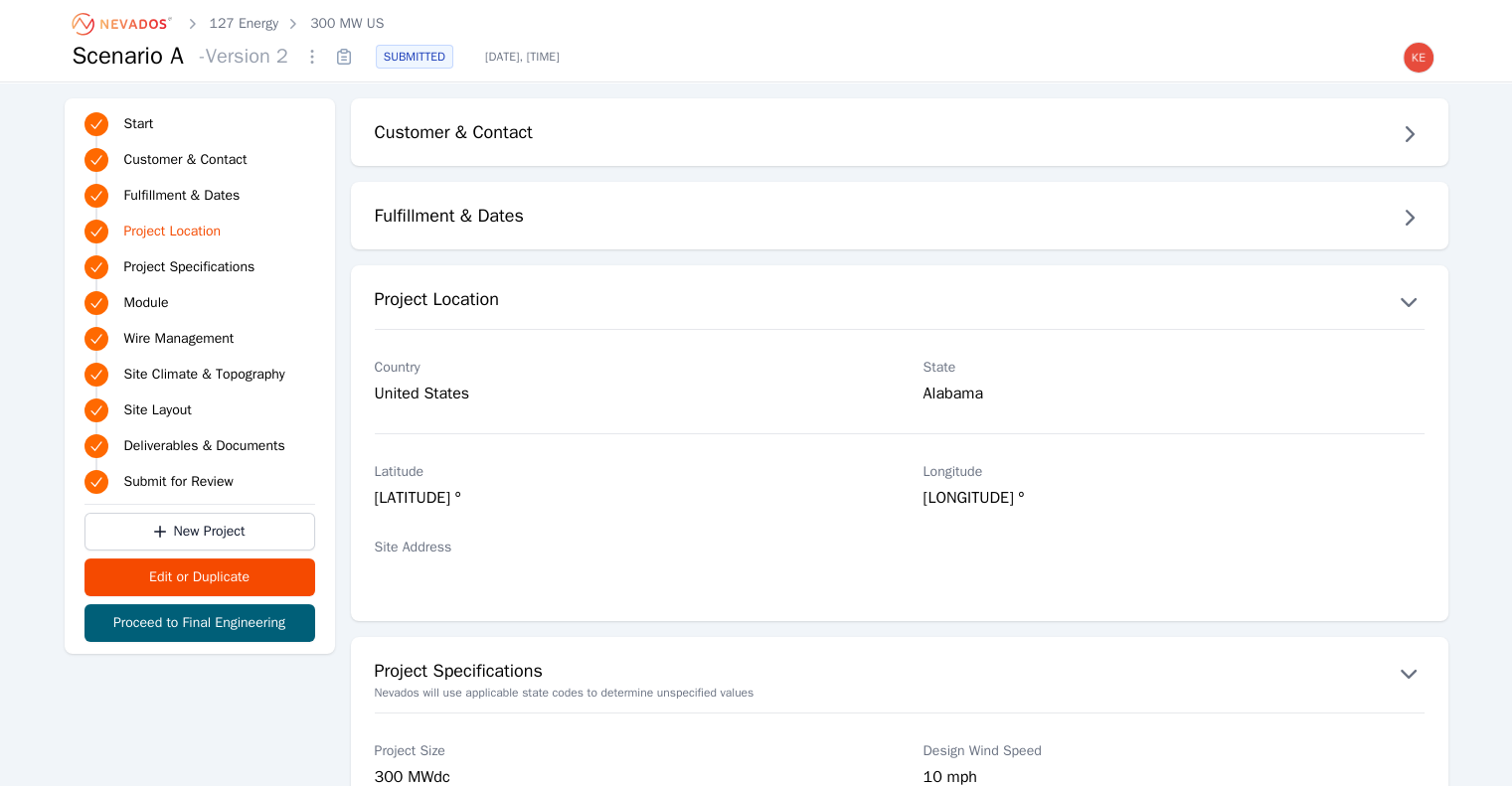 click 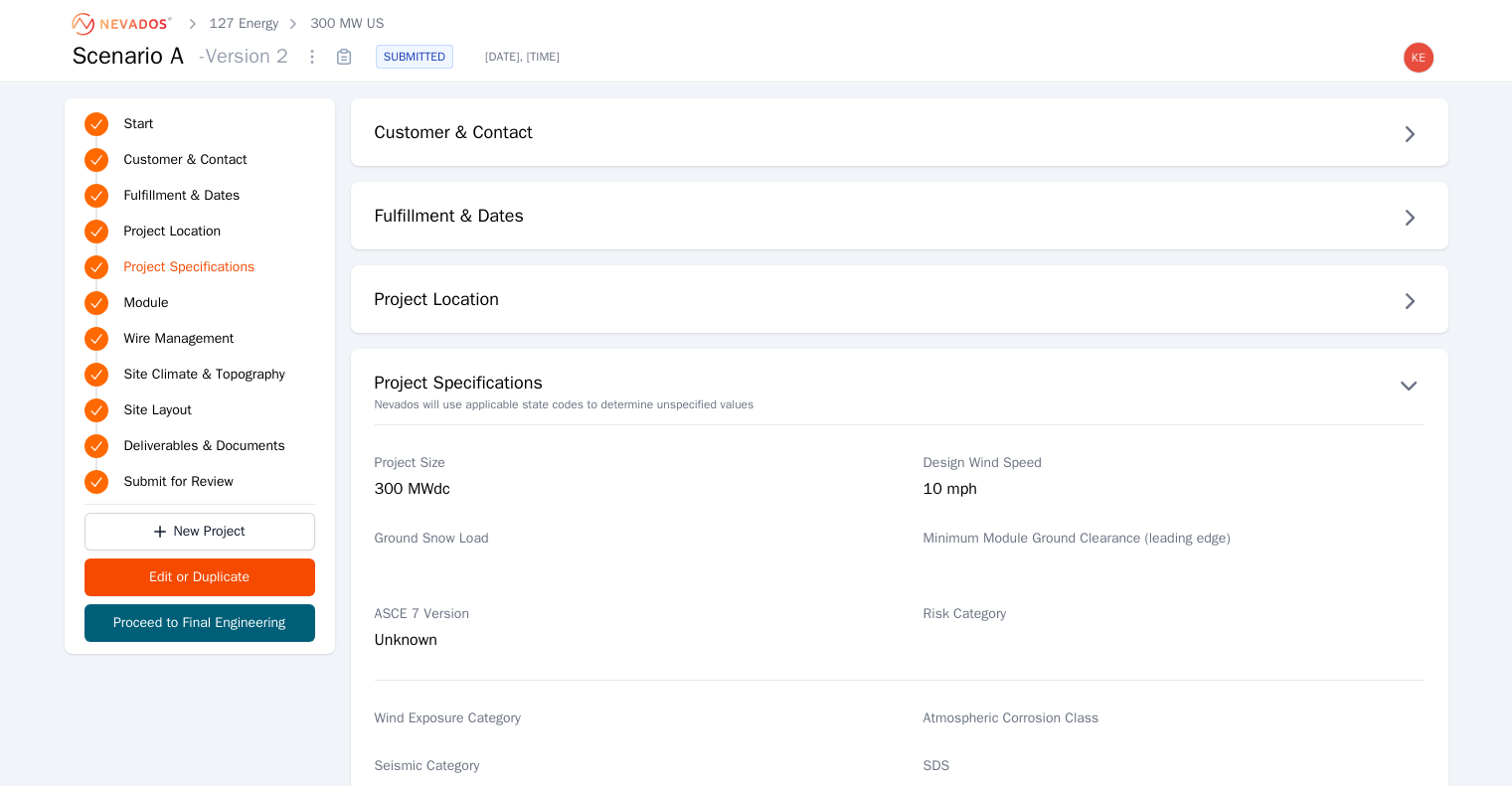 click 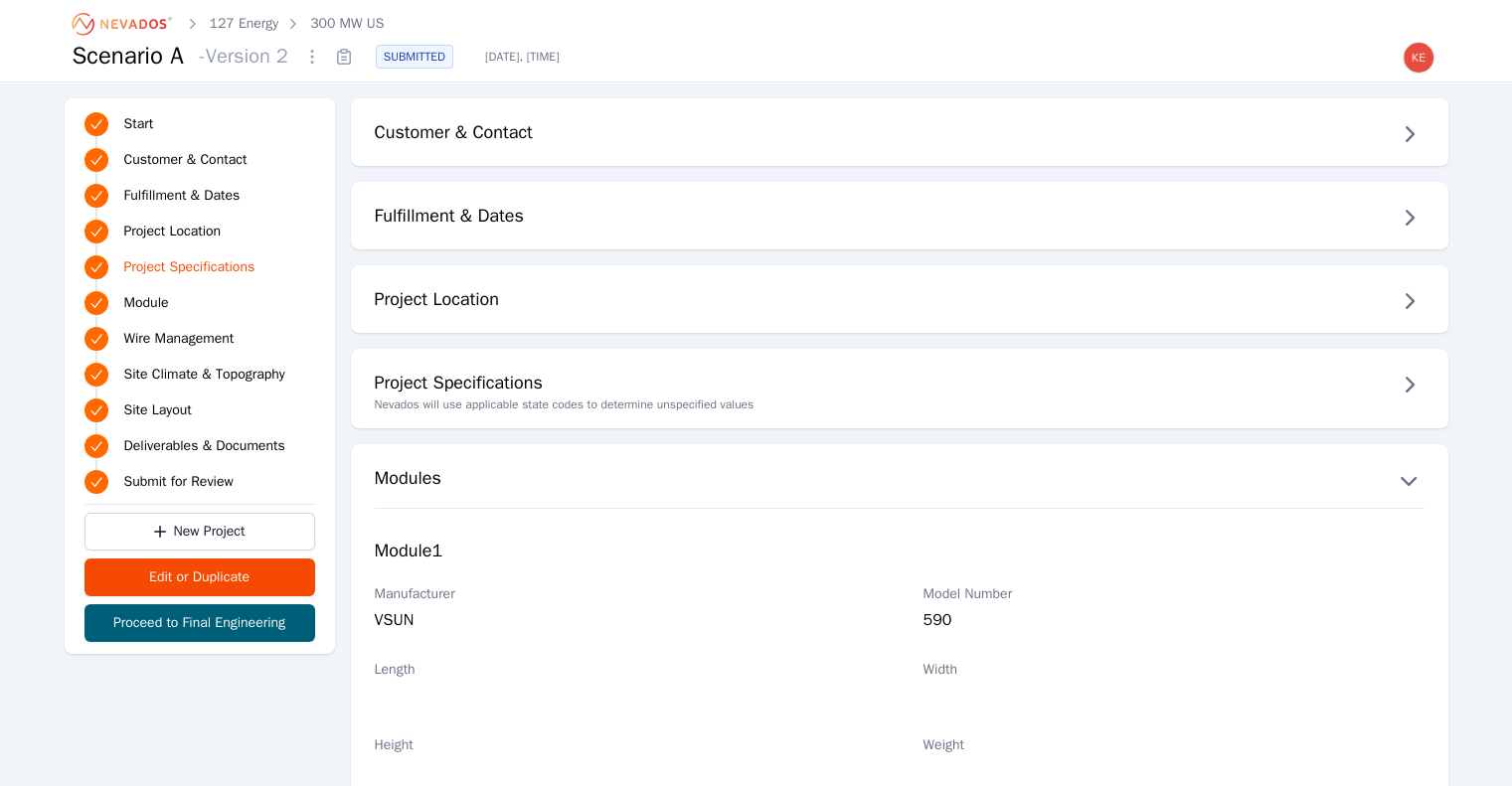 click 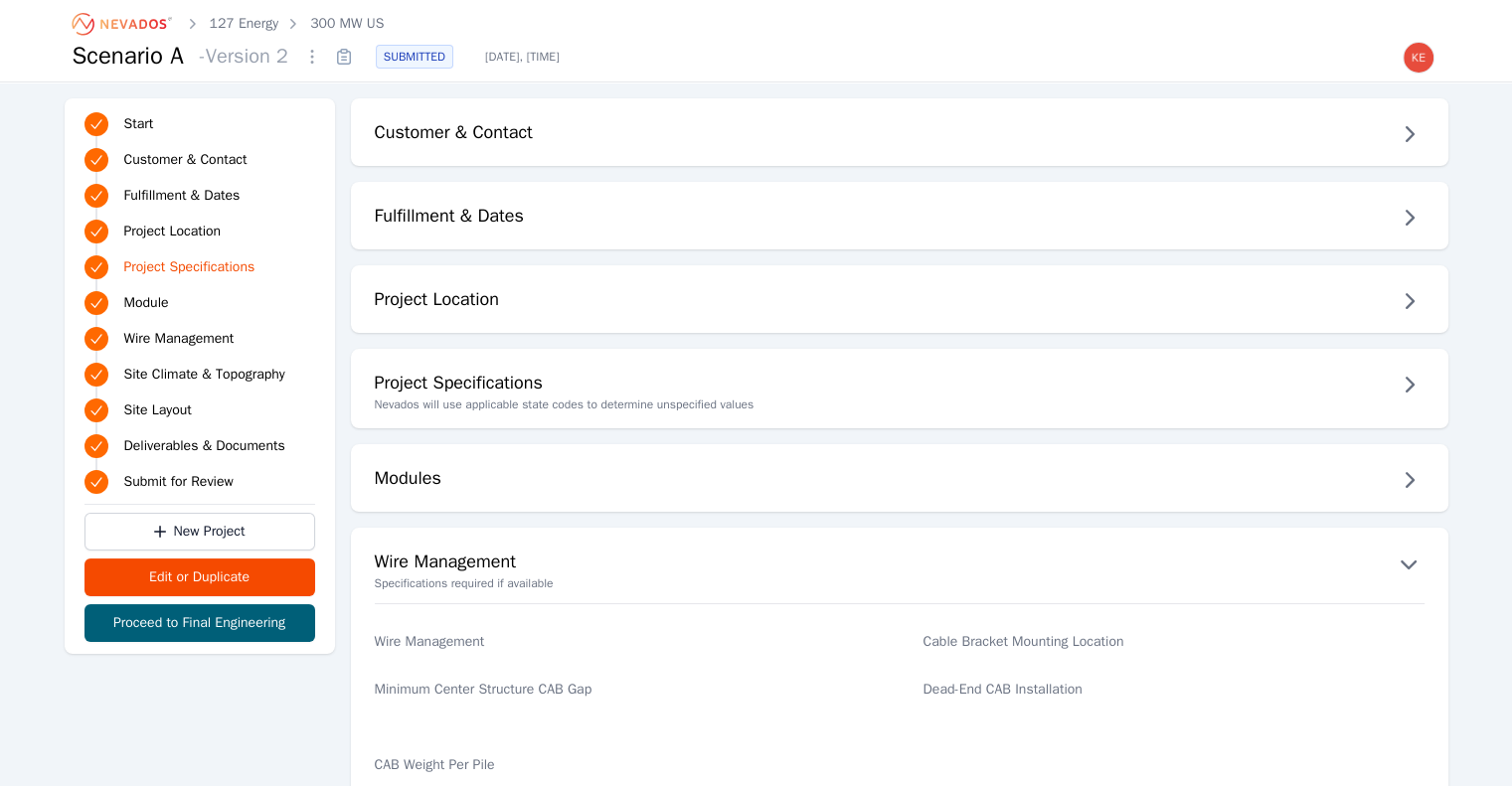 click 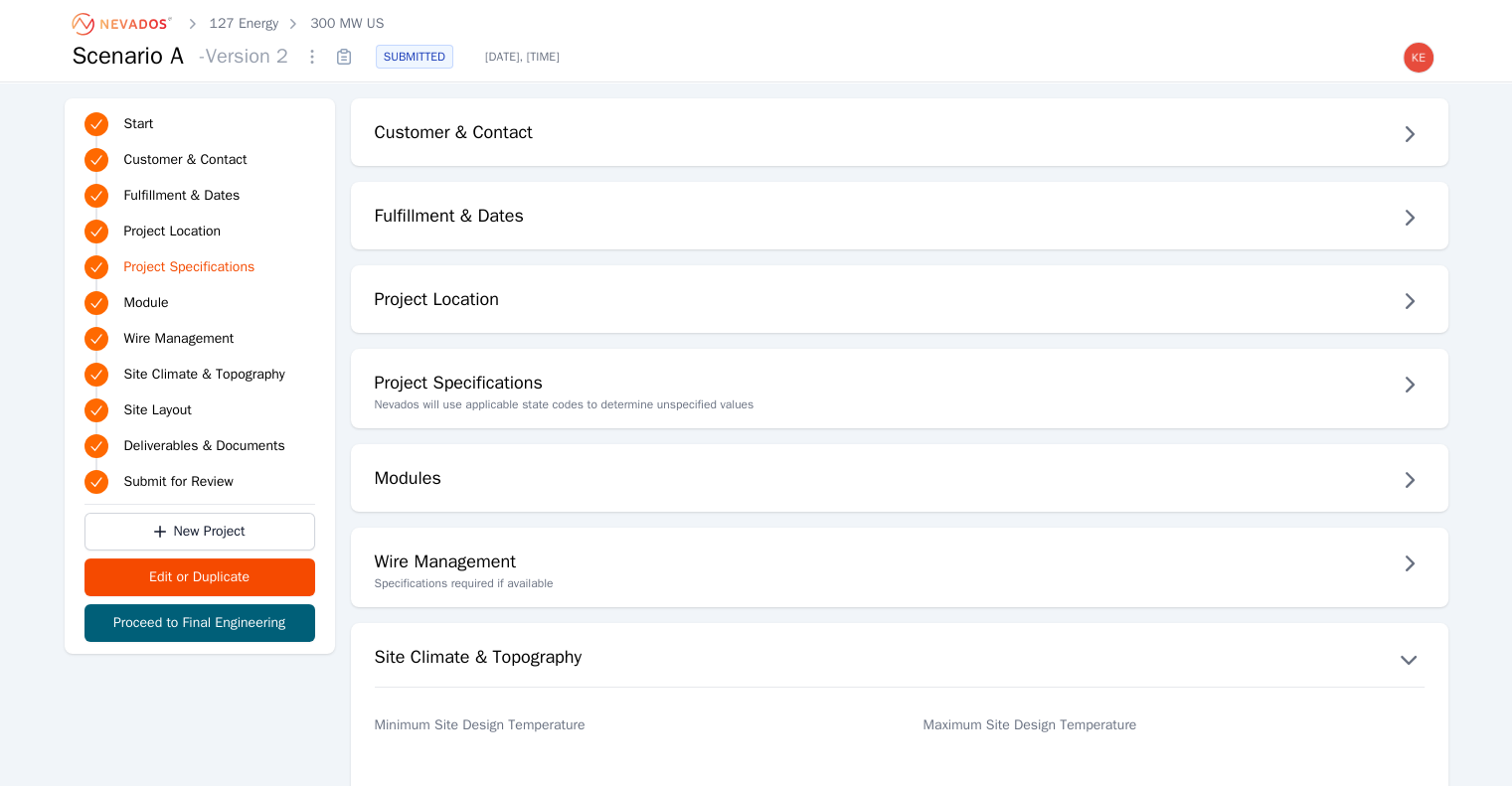 click on "Site Climate & Topography Minimum Site Design Temperature     Maximum Site Design Temperature     Existing Maximum North/South Slope on Site     Existing Maximum East/West Slope on Site" at bounding box center (900, 748) 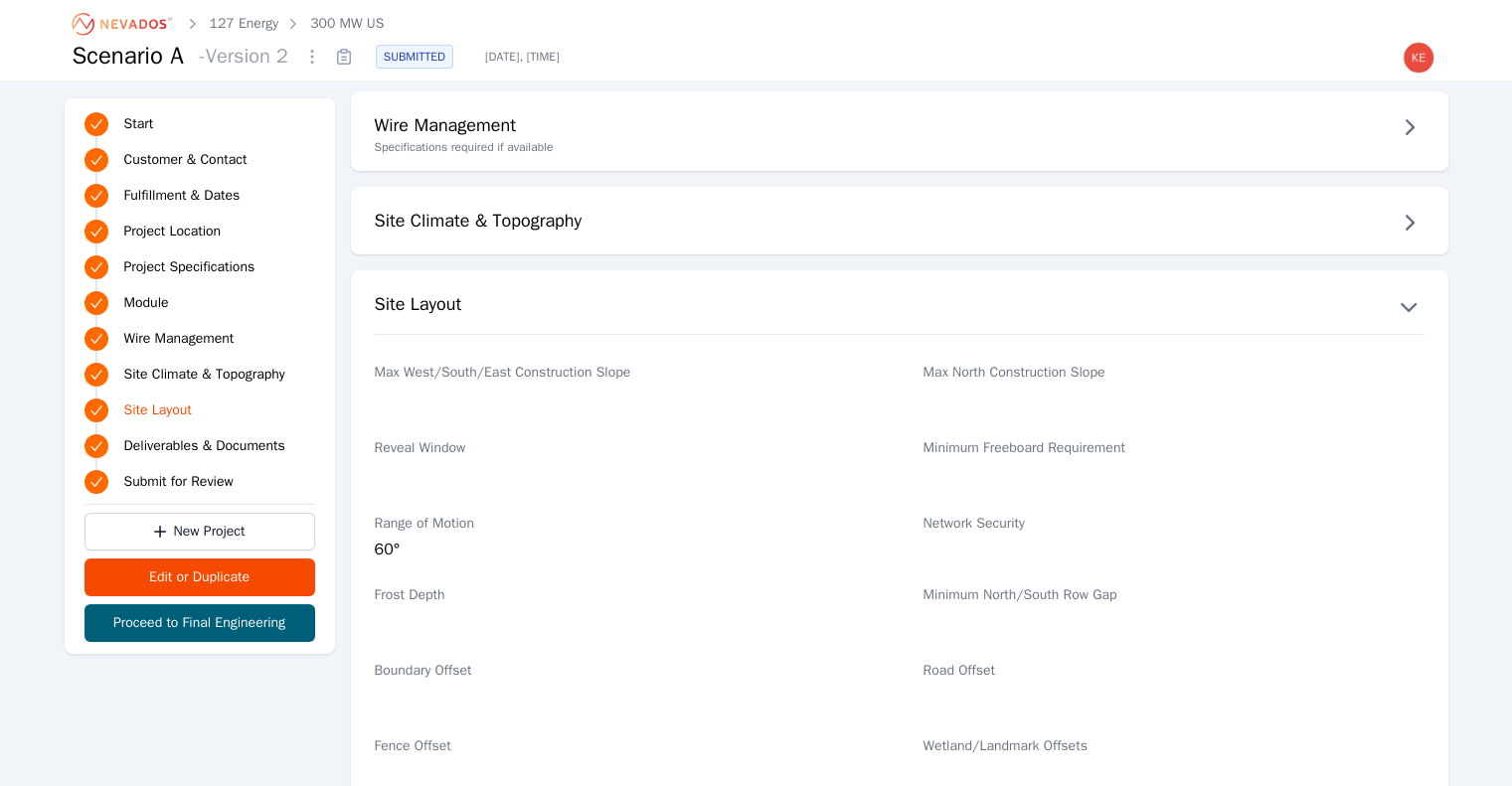 scroll, scrollTop: 439, scrollLeft: 0, axis: vertical 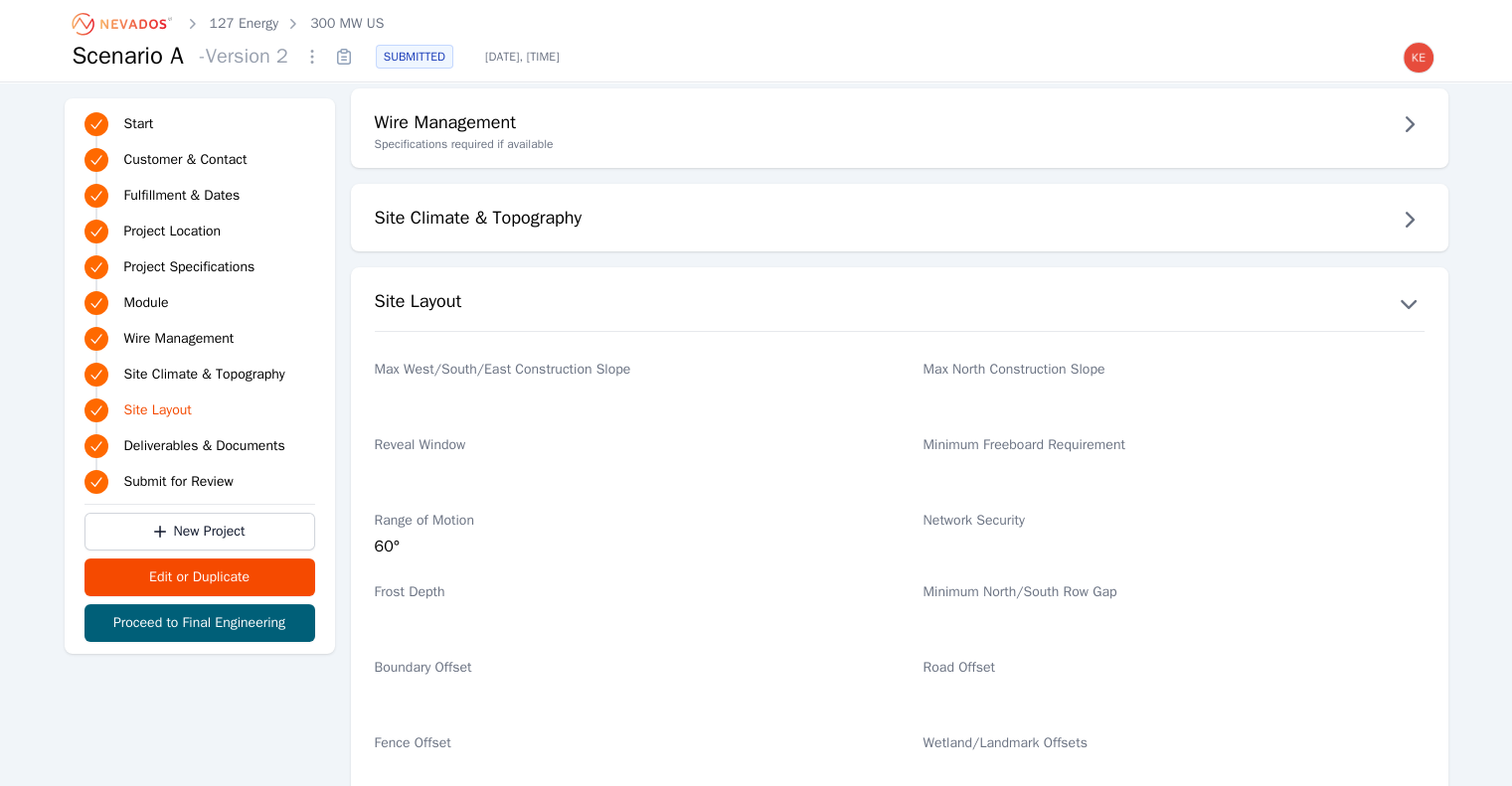 click 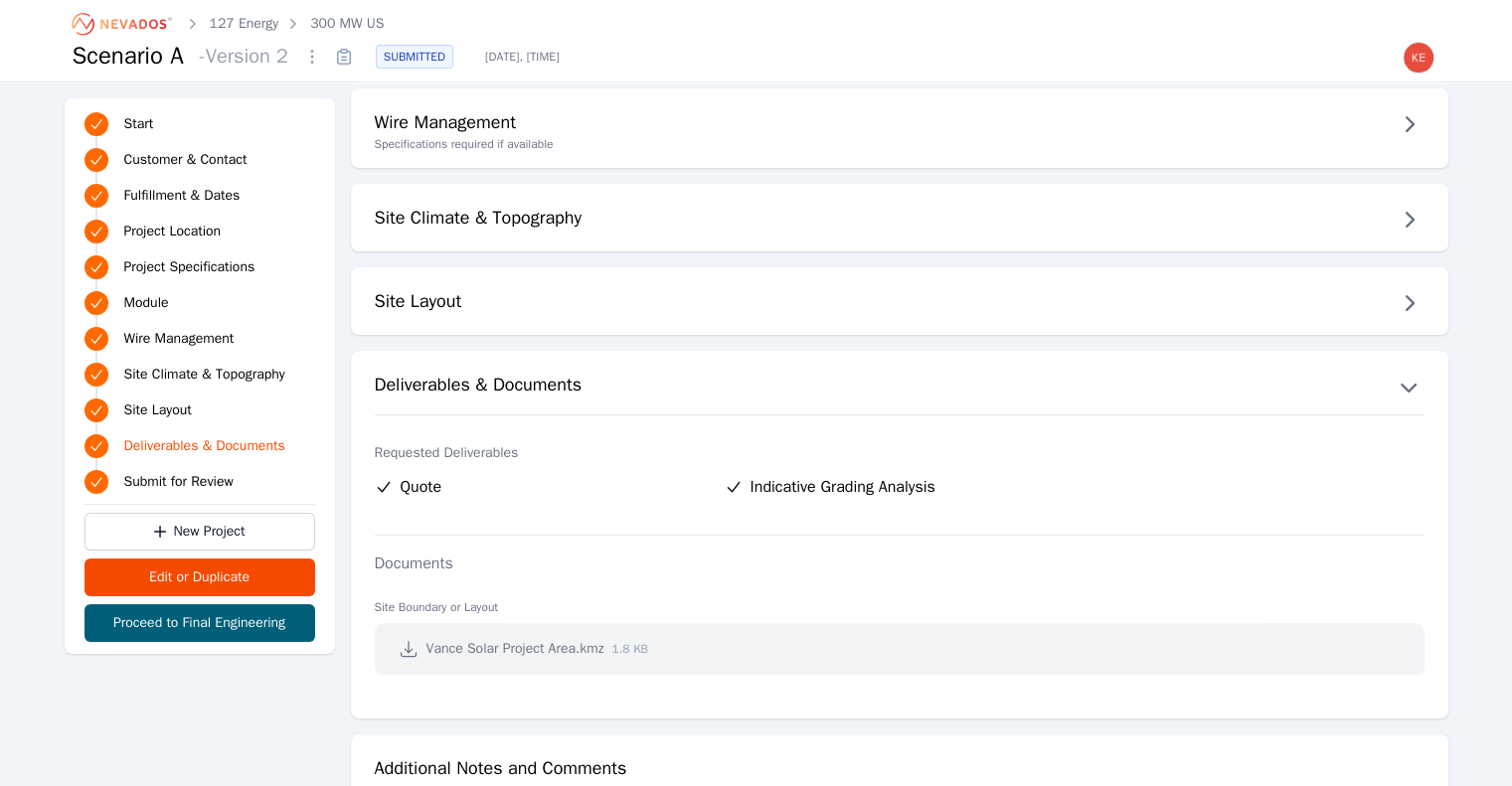 click 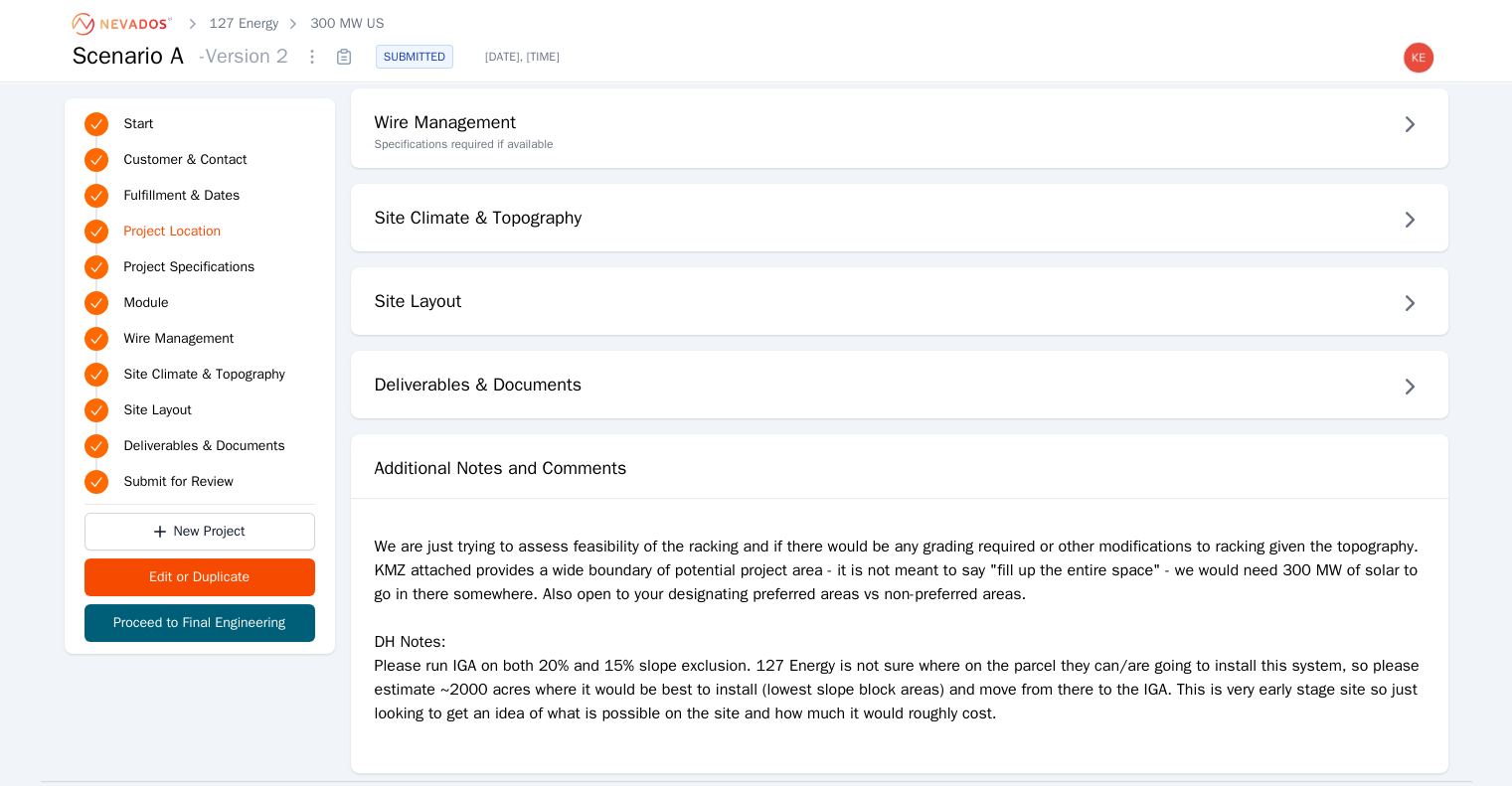 scroll, scrollTop: 0, scrollLeft: 0, axis: both 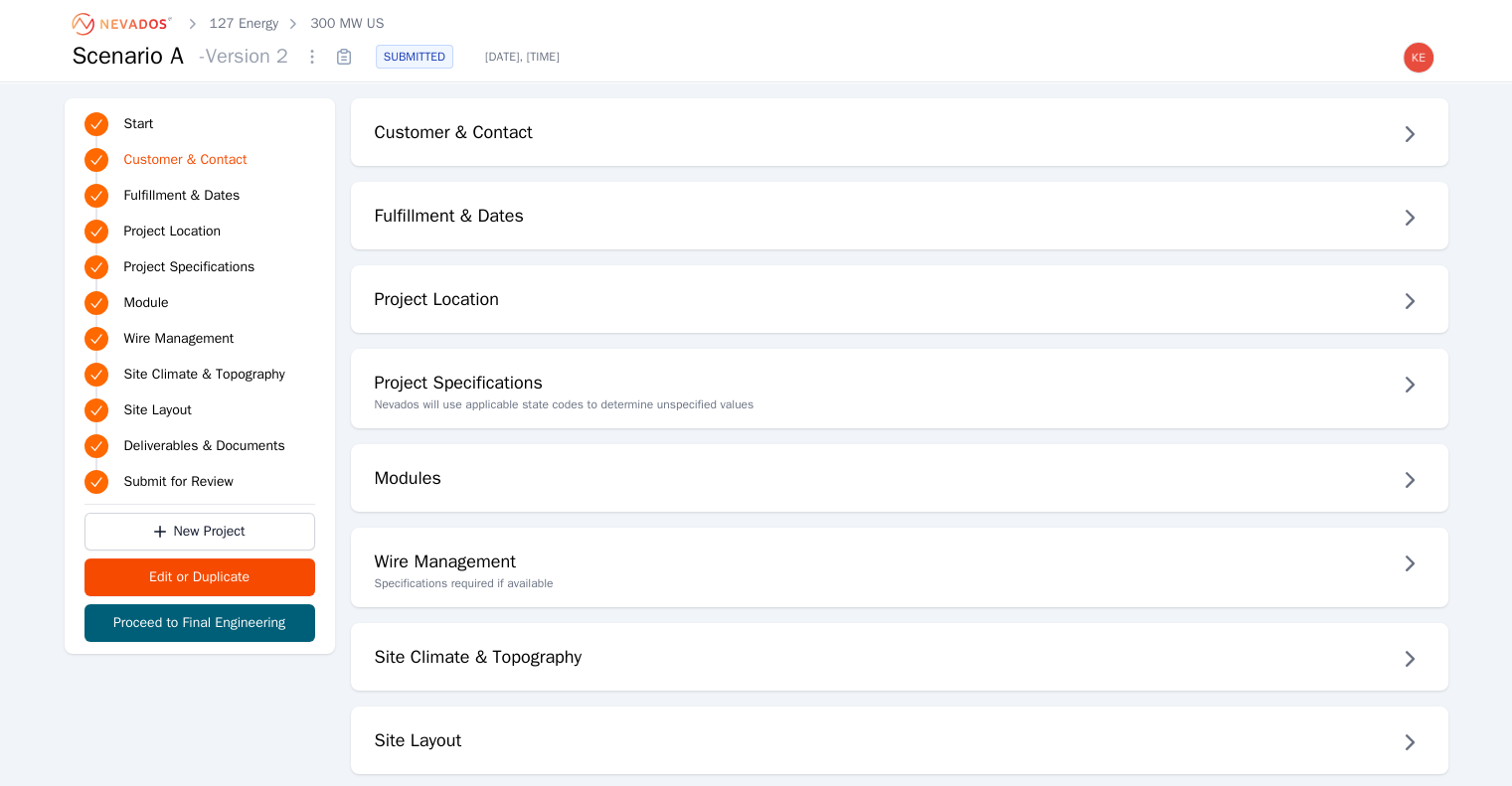 type 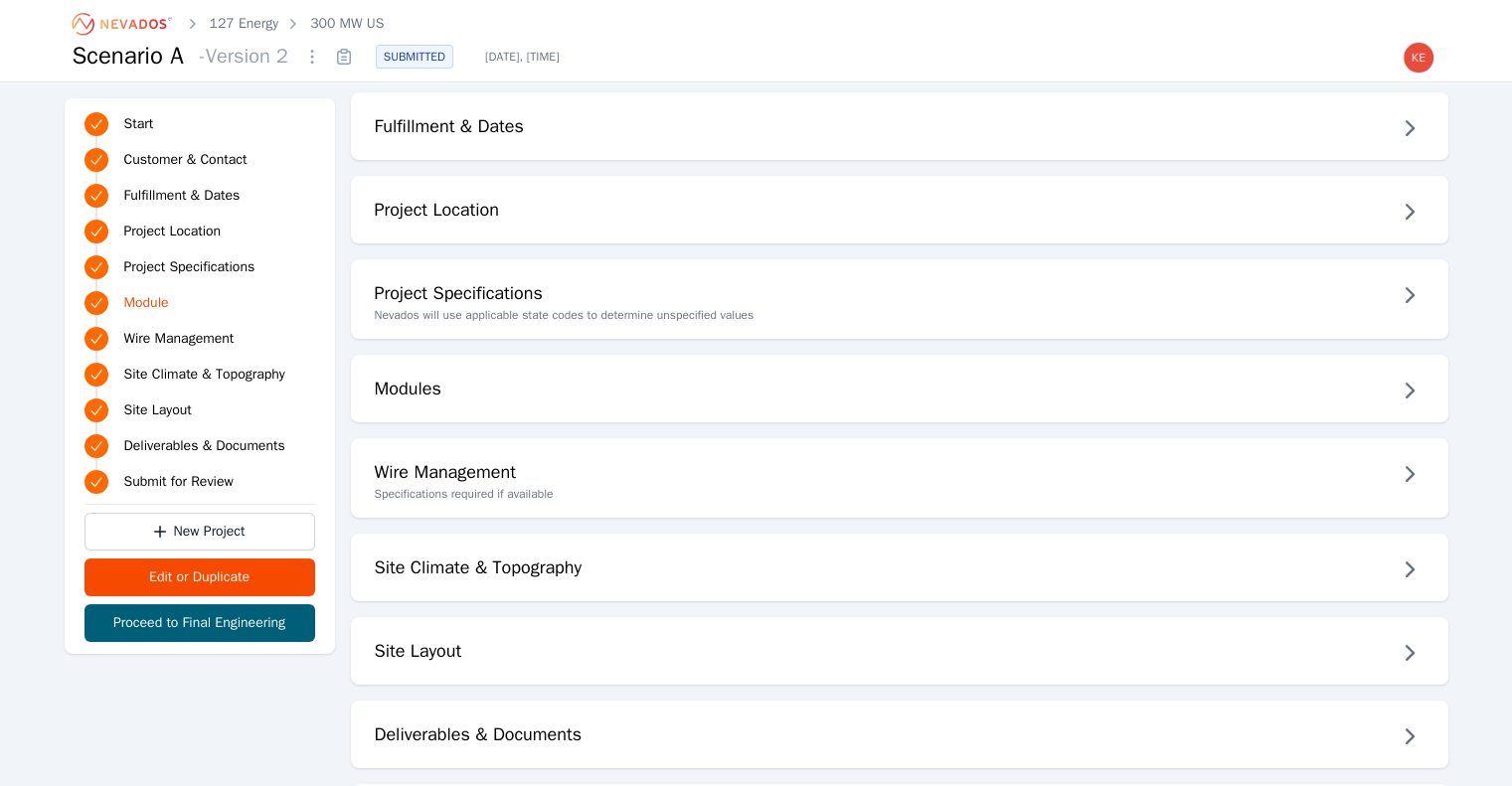scroll, scrollTop: 89, scrollLeft: 0, axis: vertical 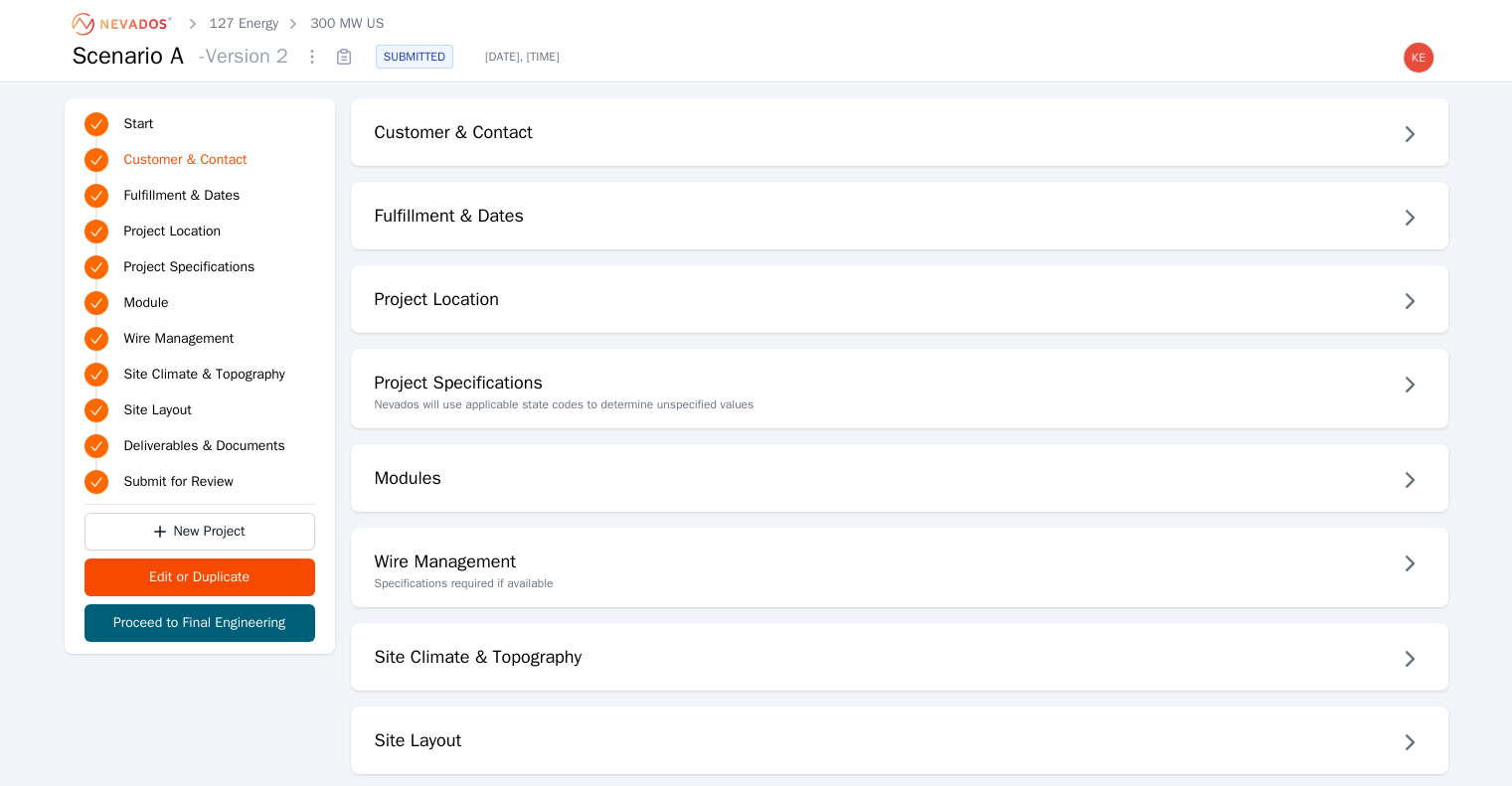 click 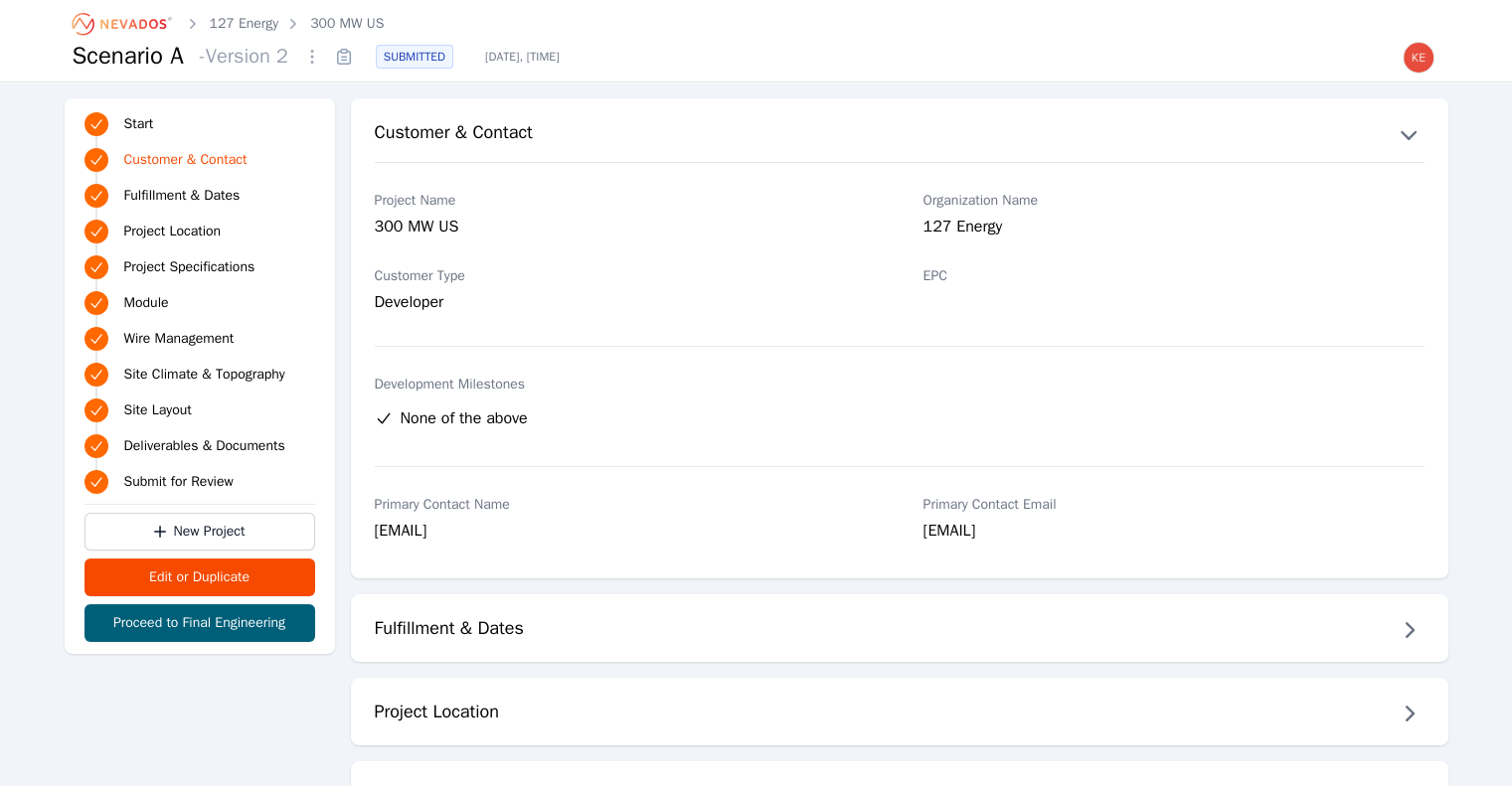click 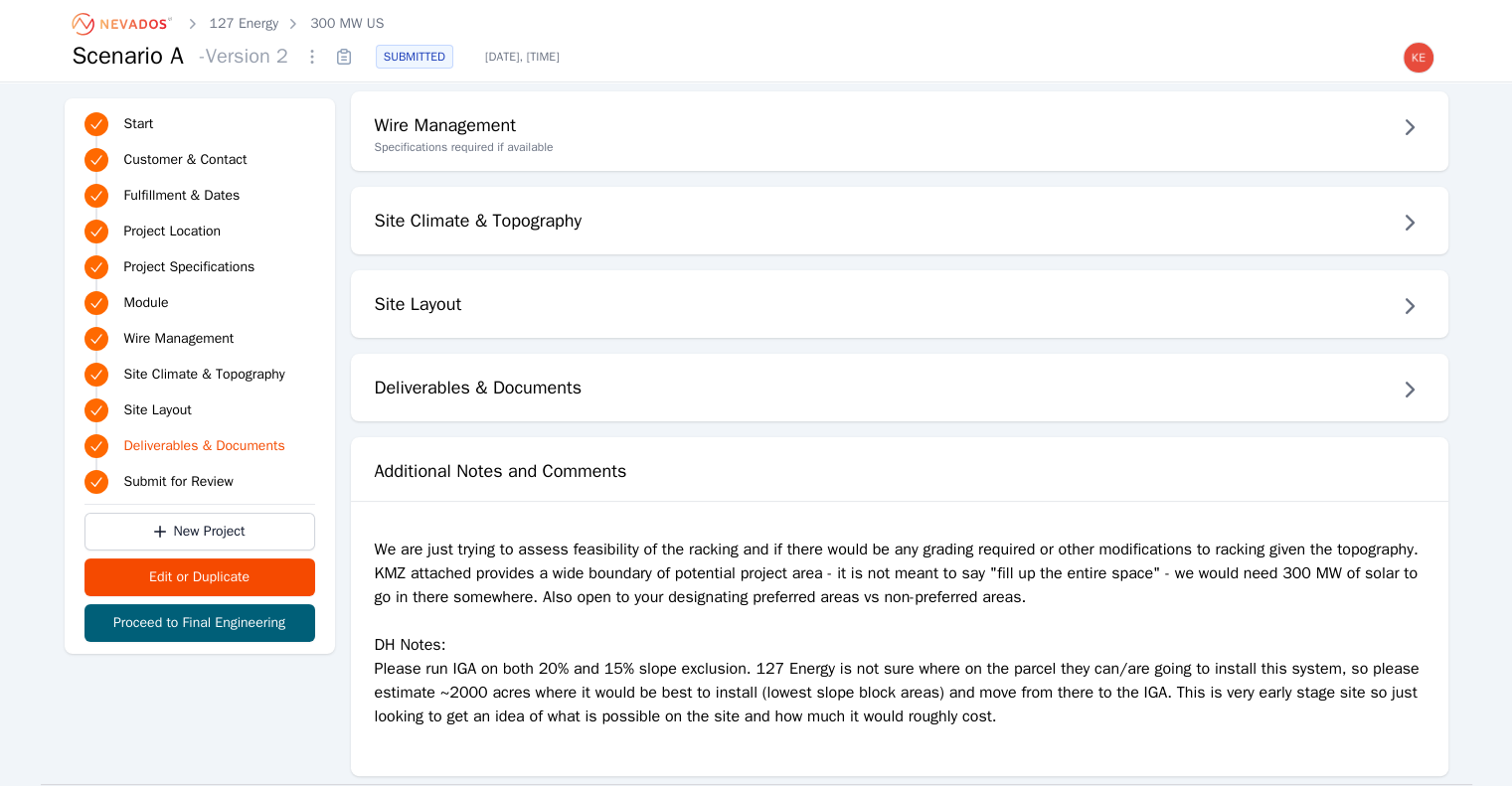 scroll, scrollTop: 498, scrollLeft: 0, axis: vertical 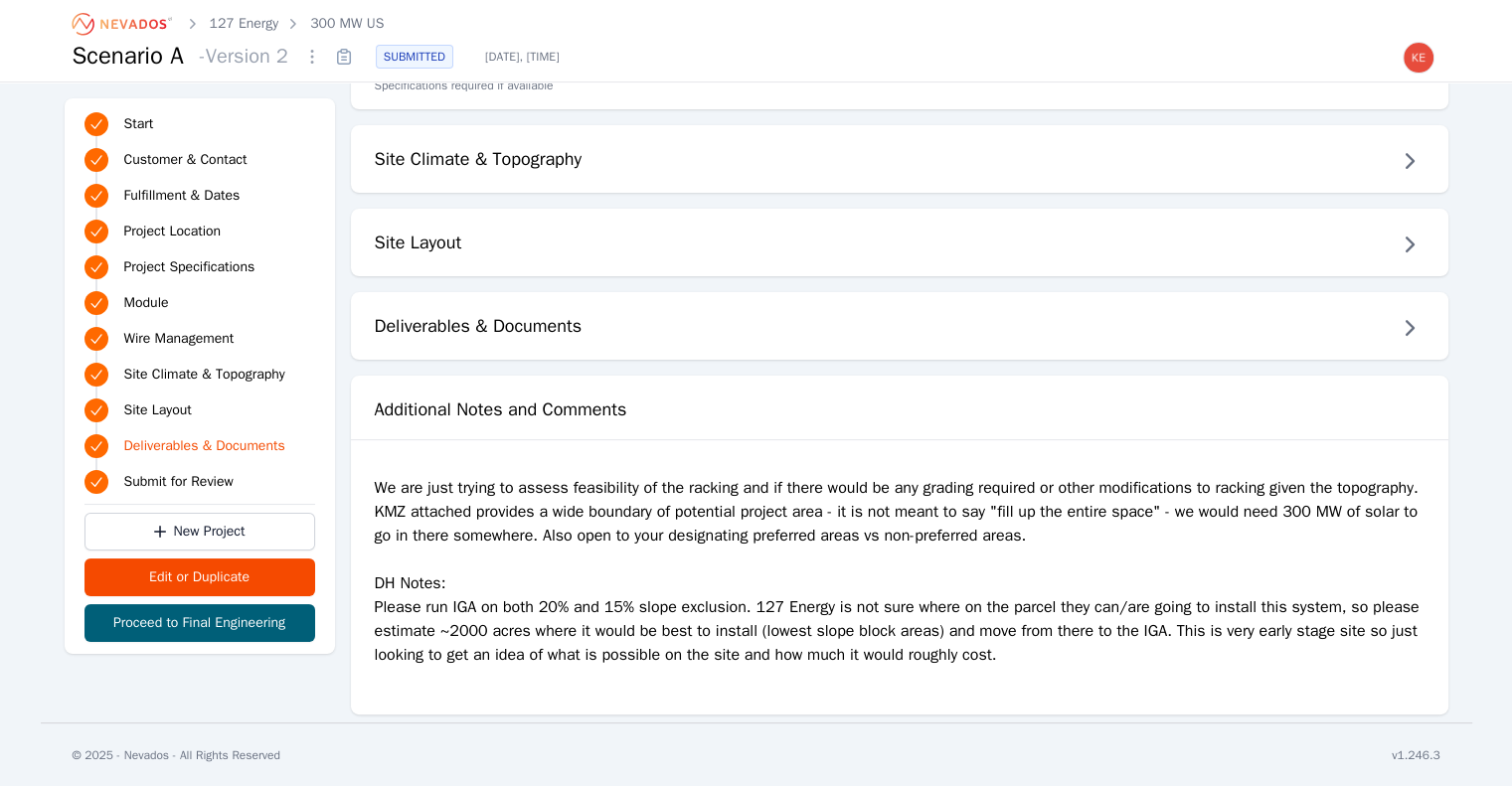 type 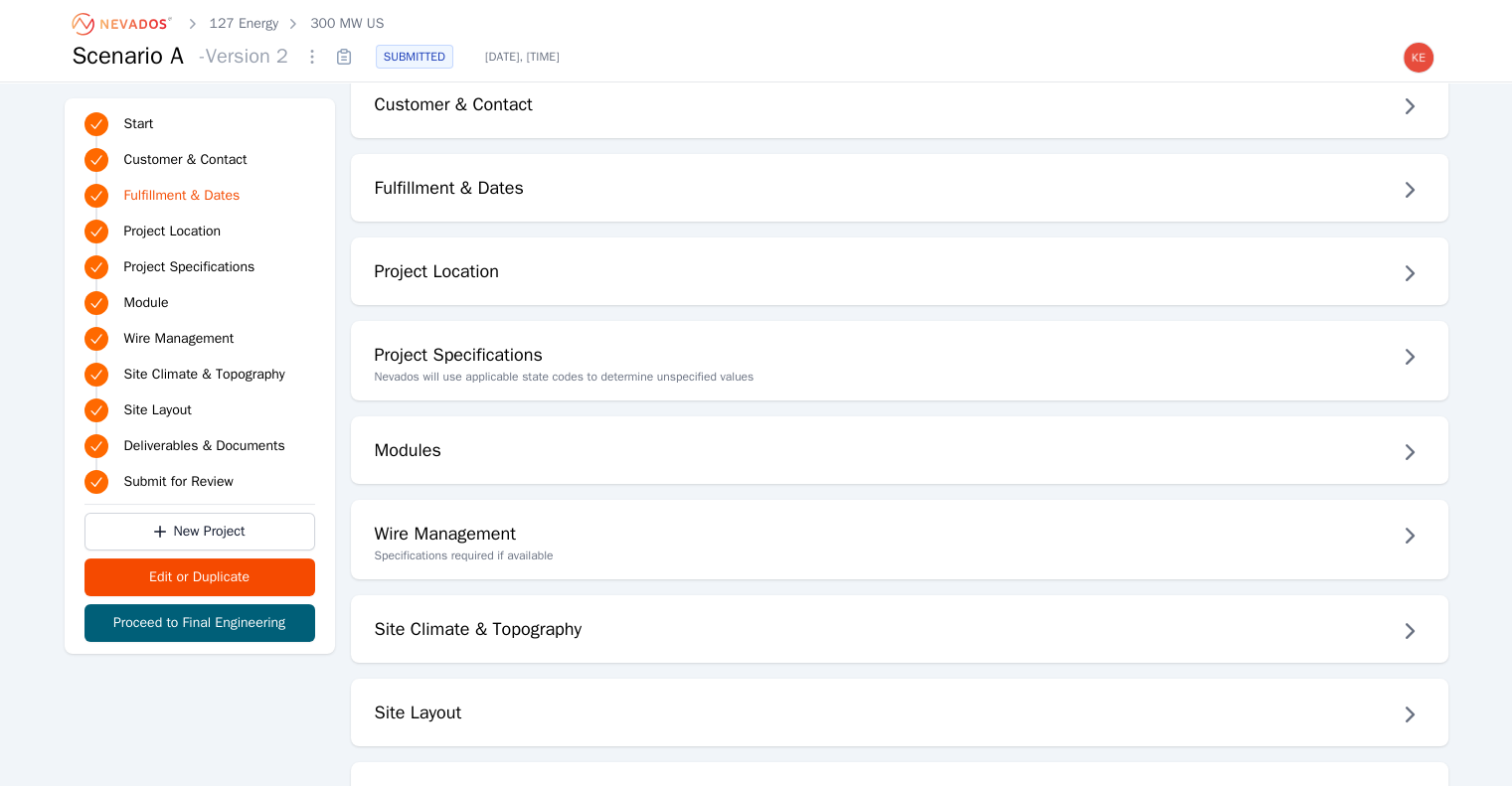 scroll, scrollTop: 0, scrollLeft: 0, axis: both 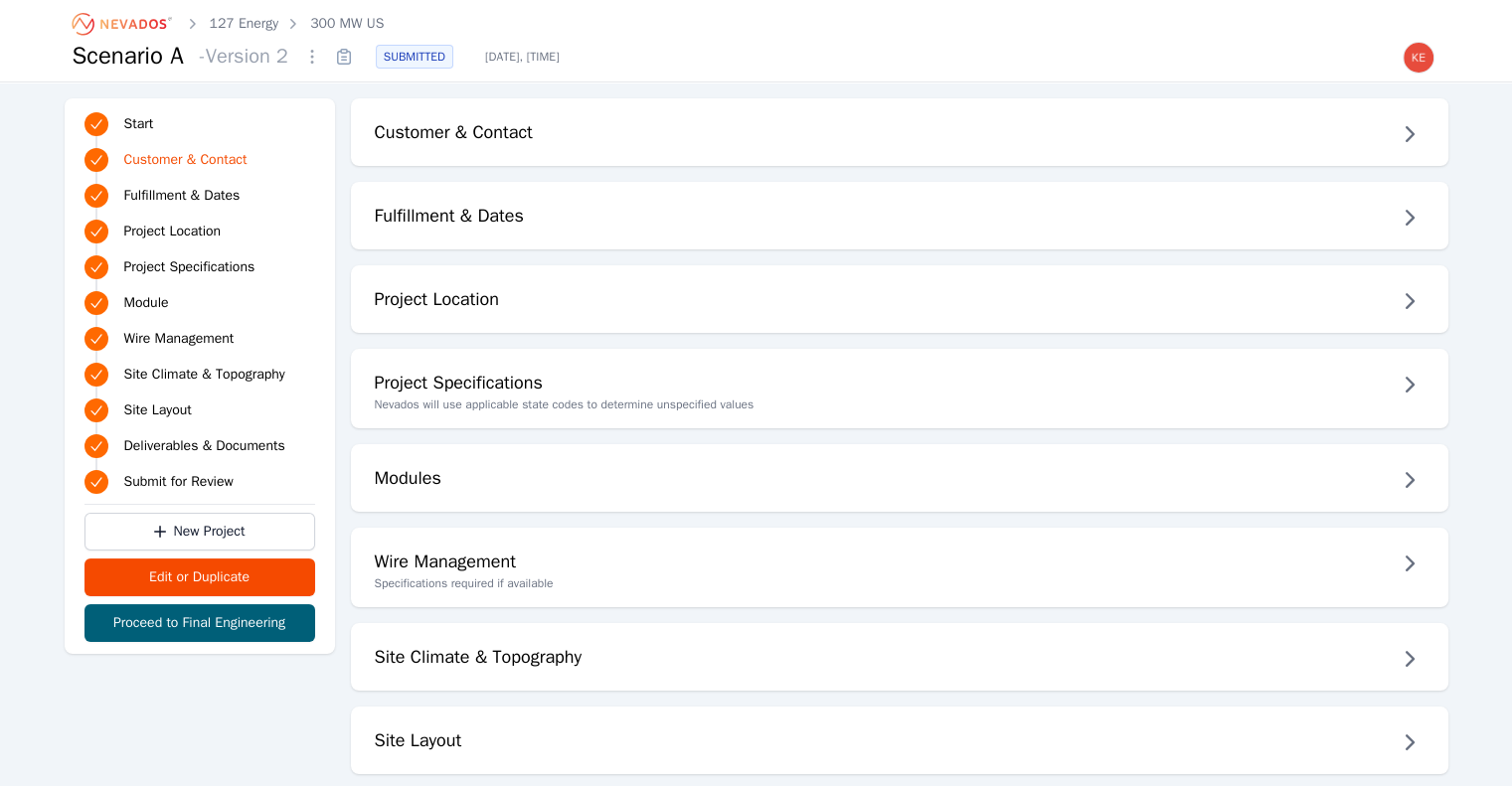 click 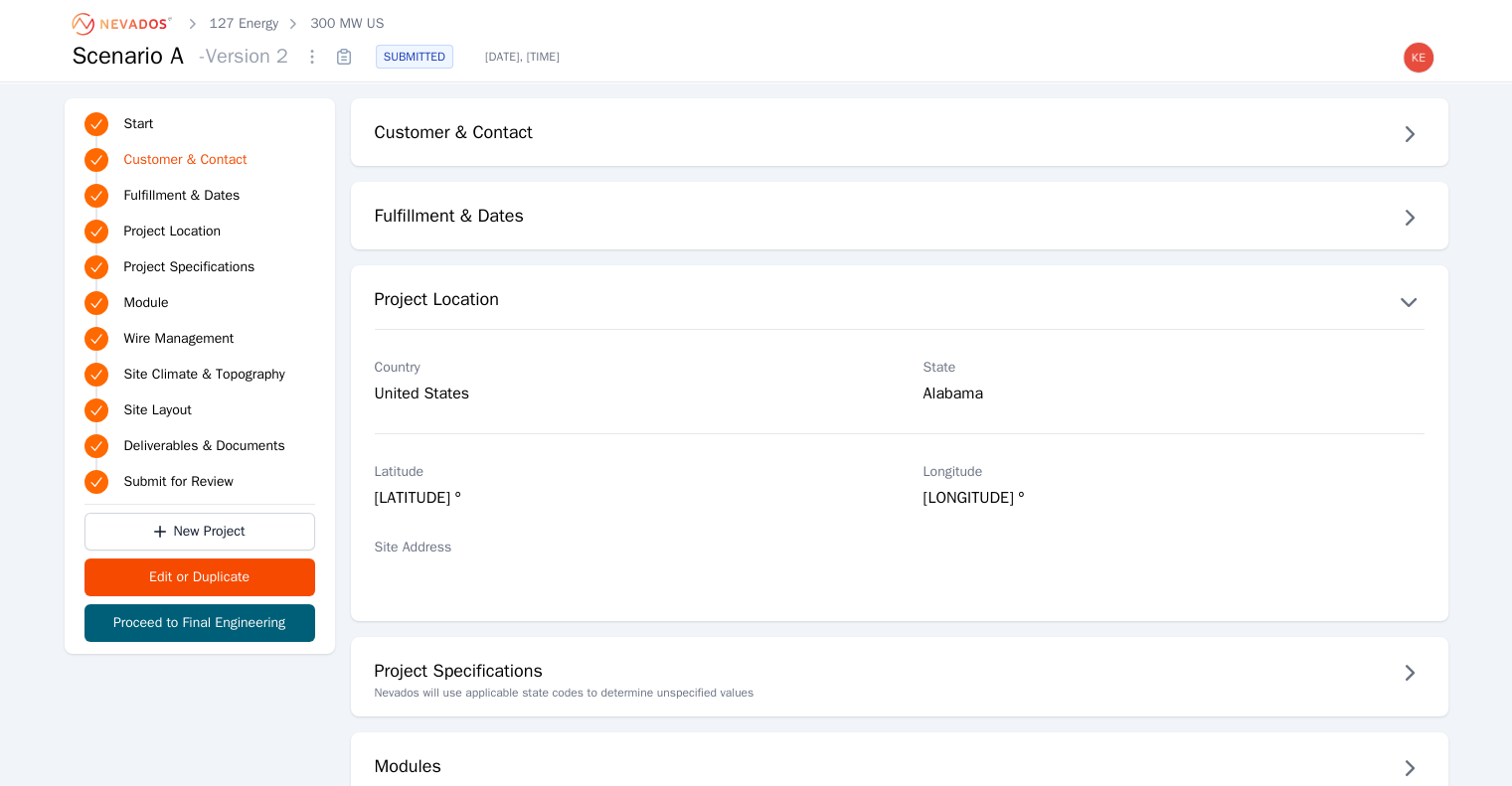 click 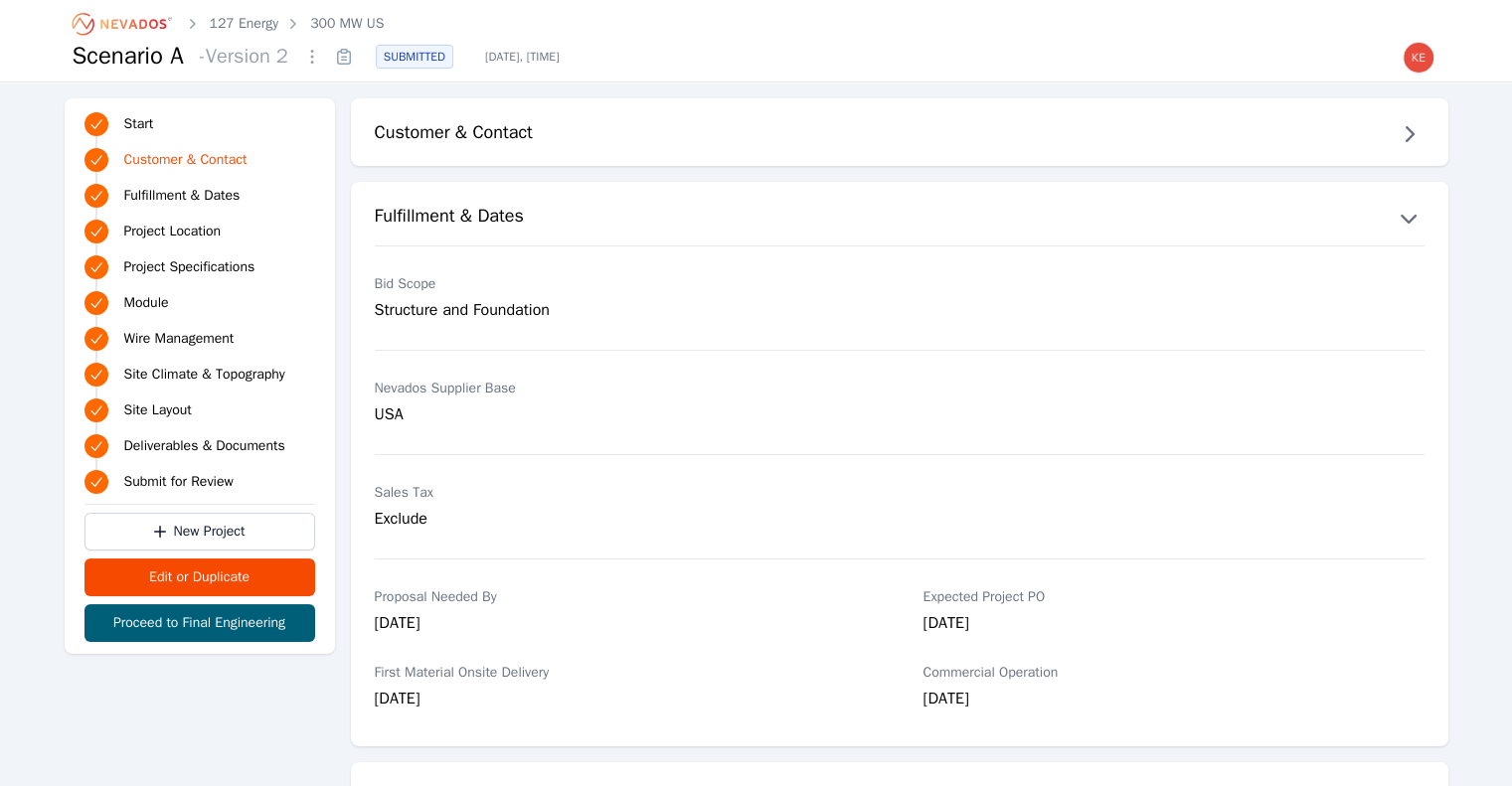 type 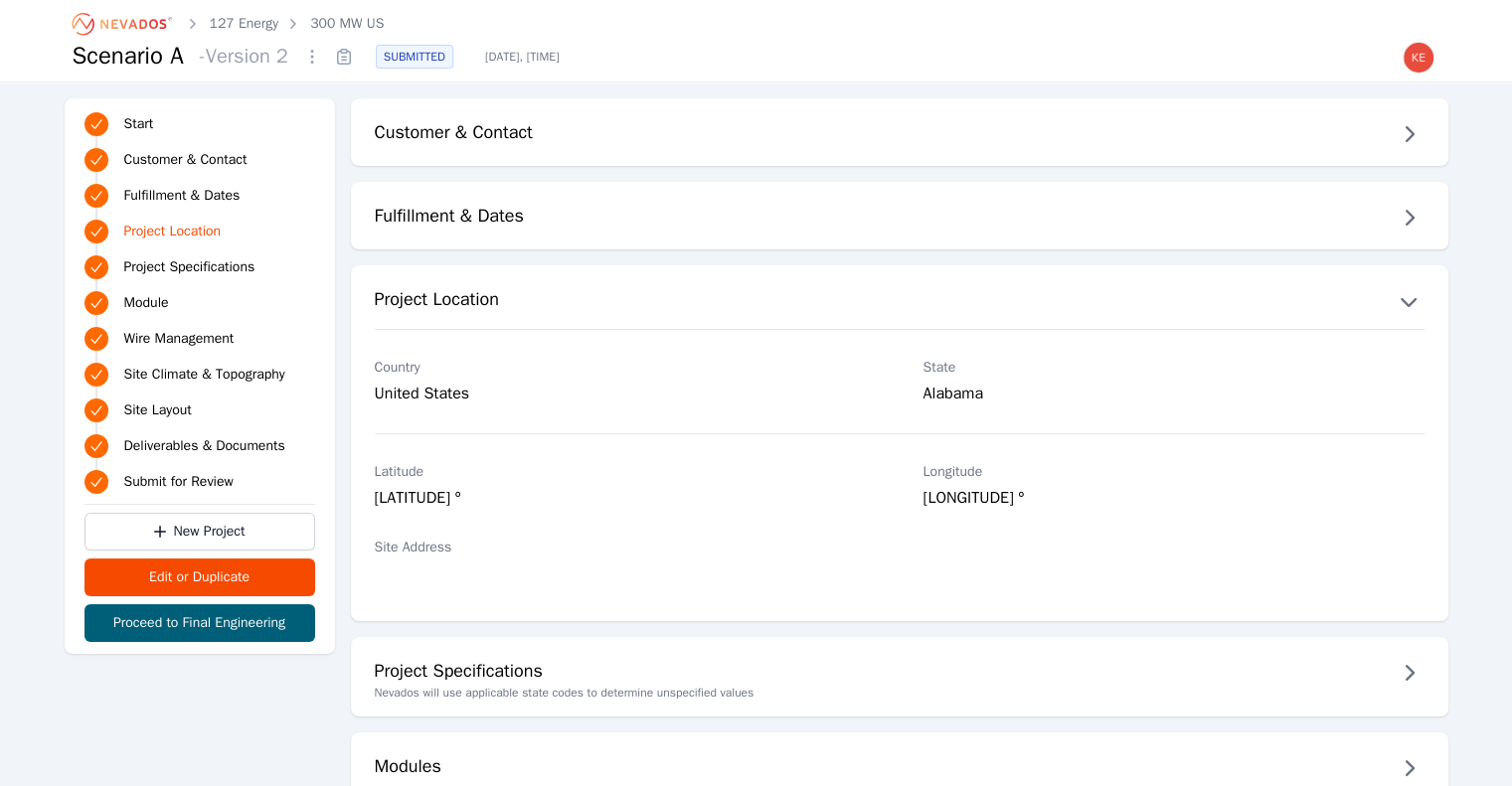 click 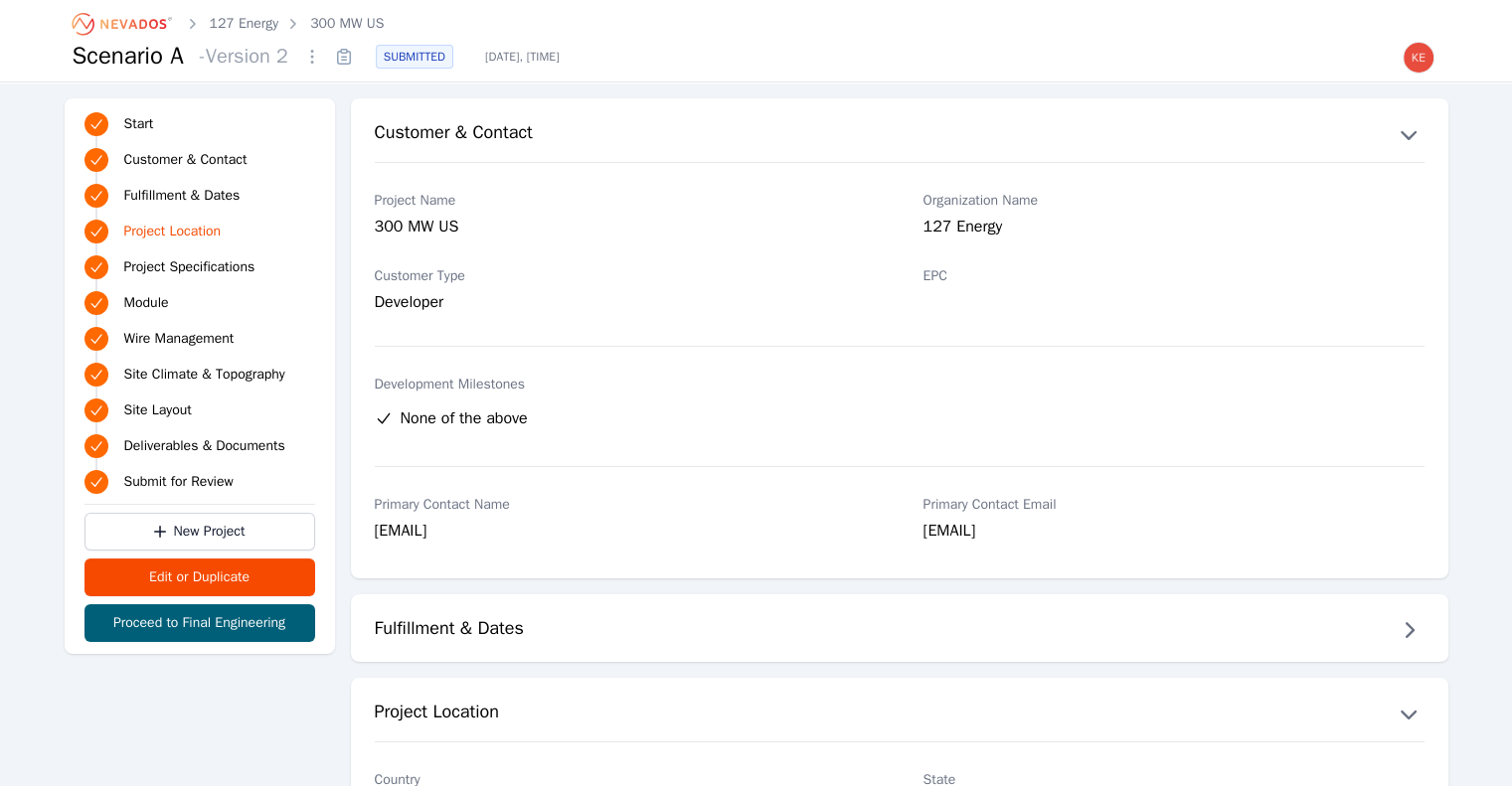 click 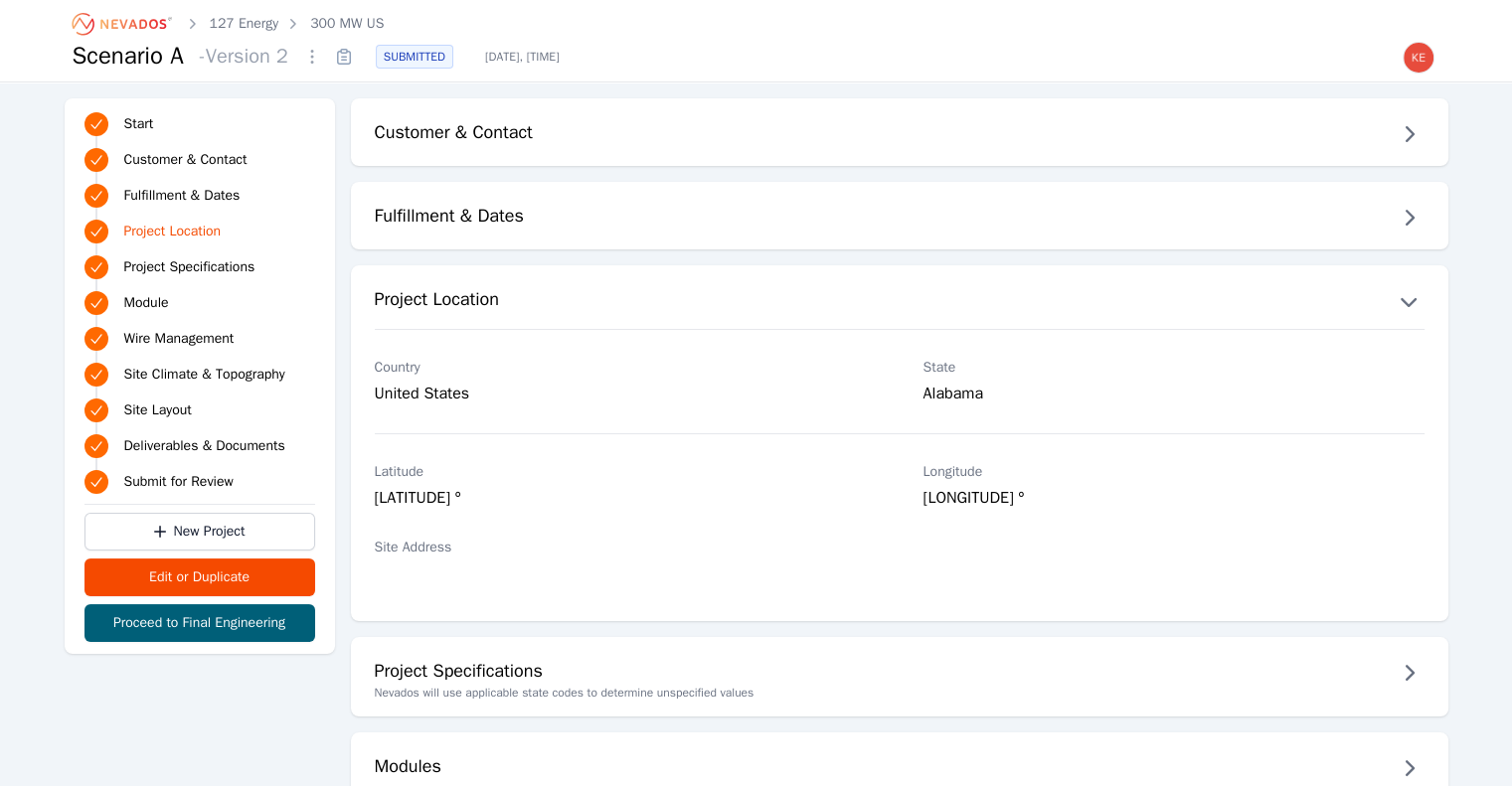 click 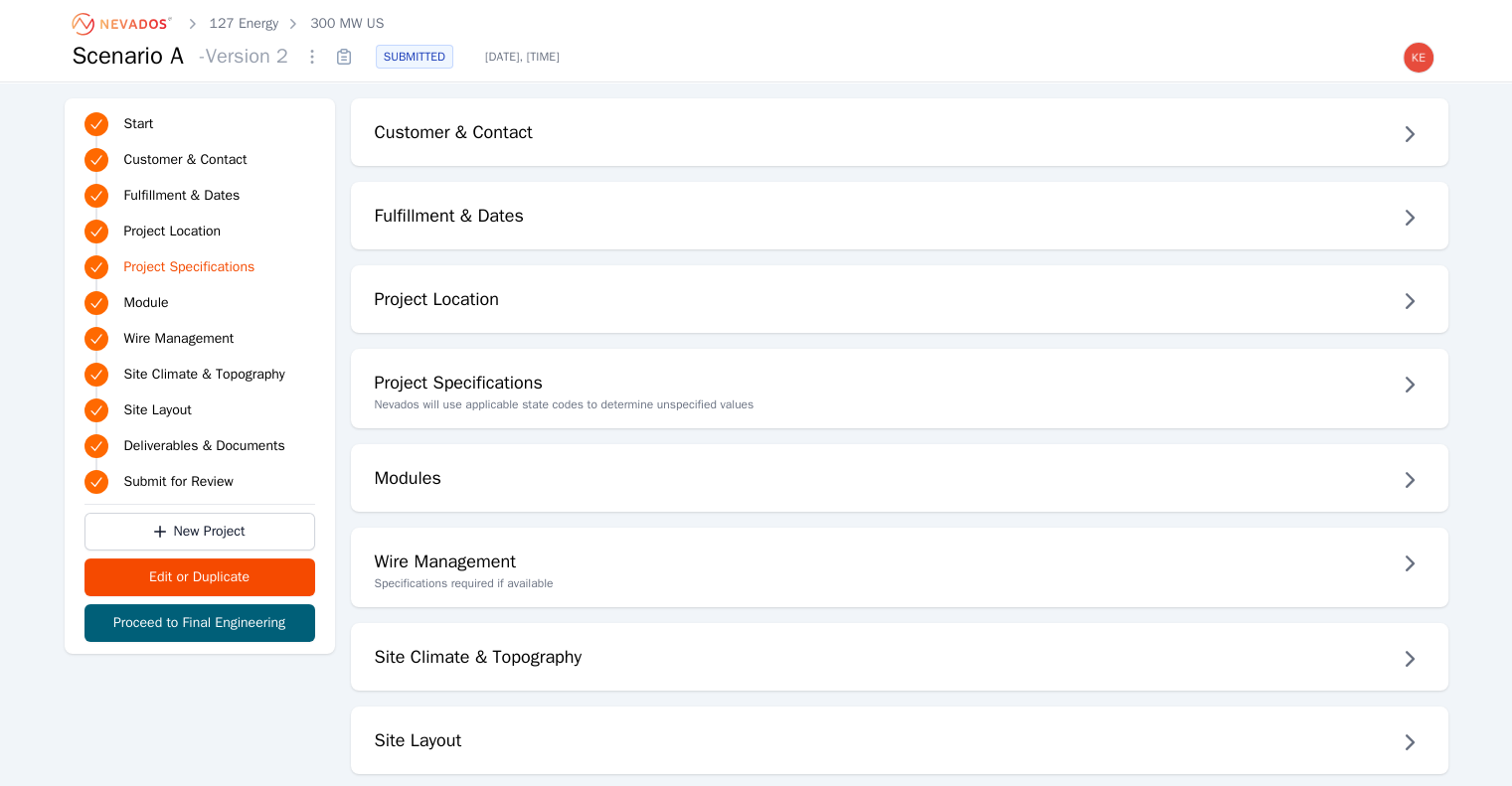 click 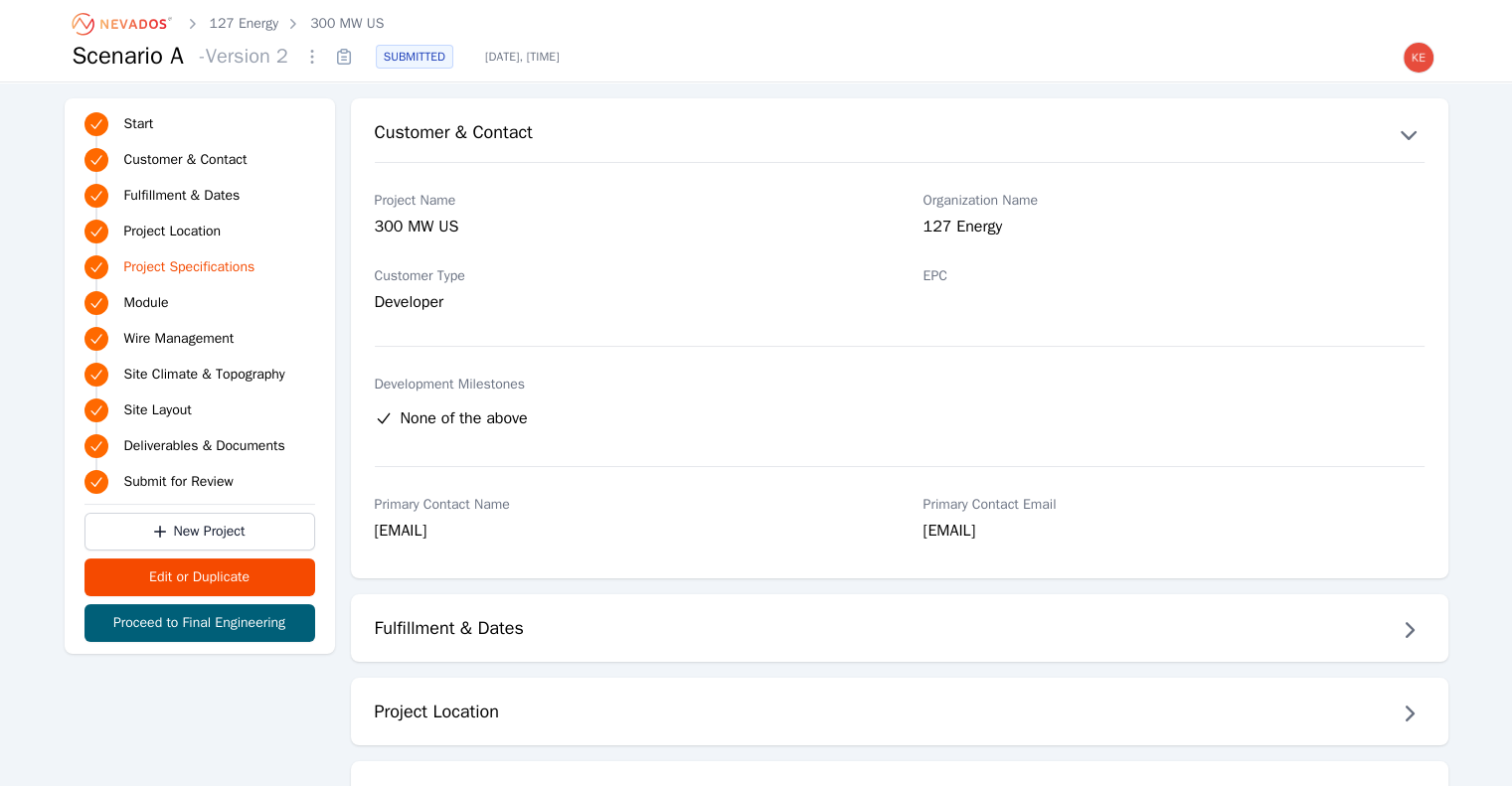 click 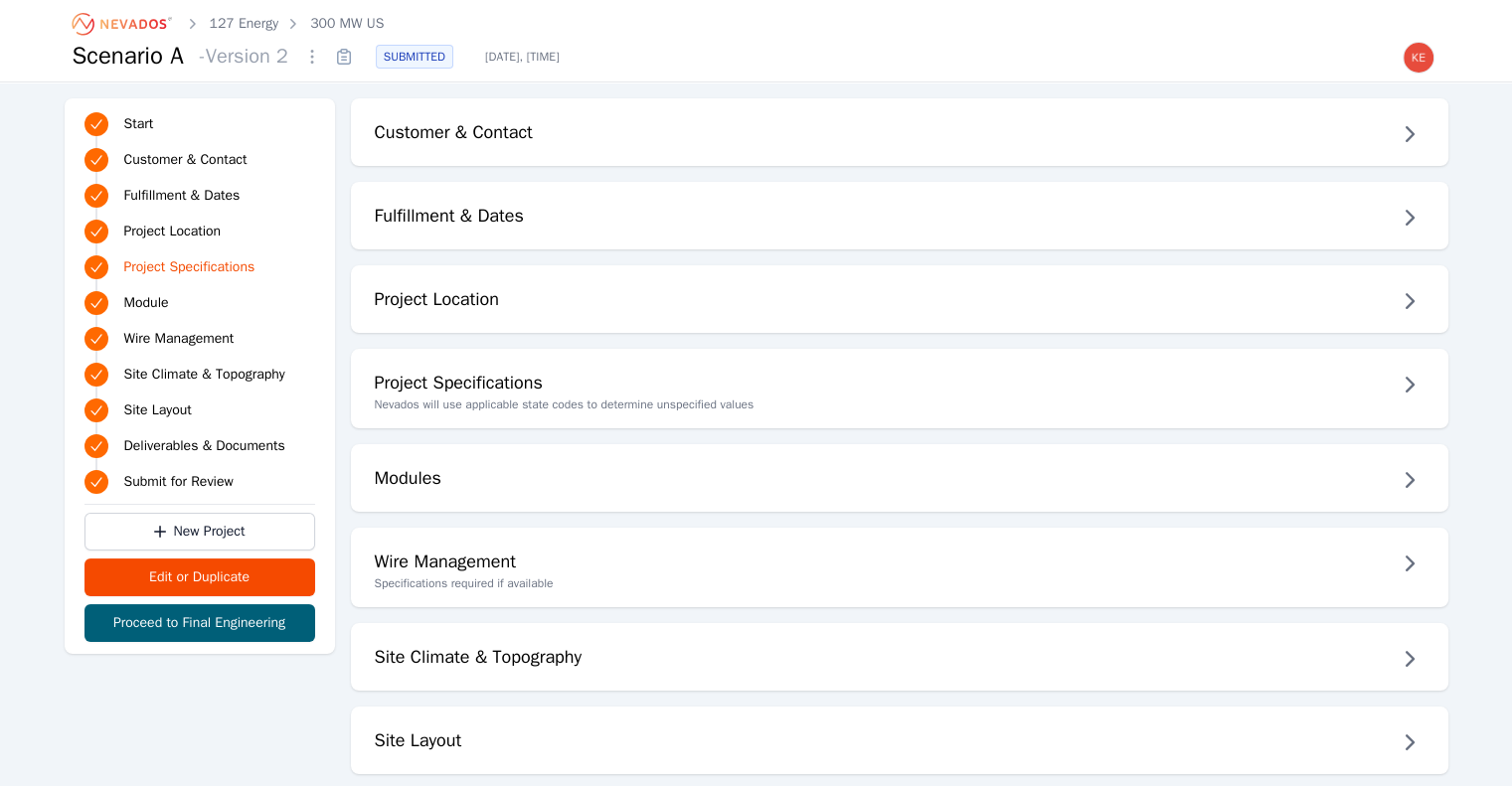 click on "Fulfillment & Dates" at bounding box center [900, 218] 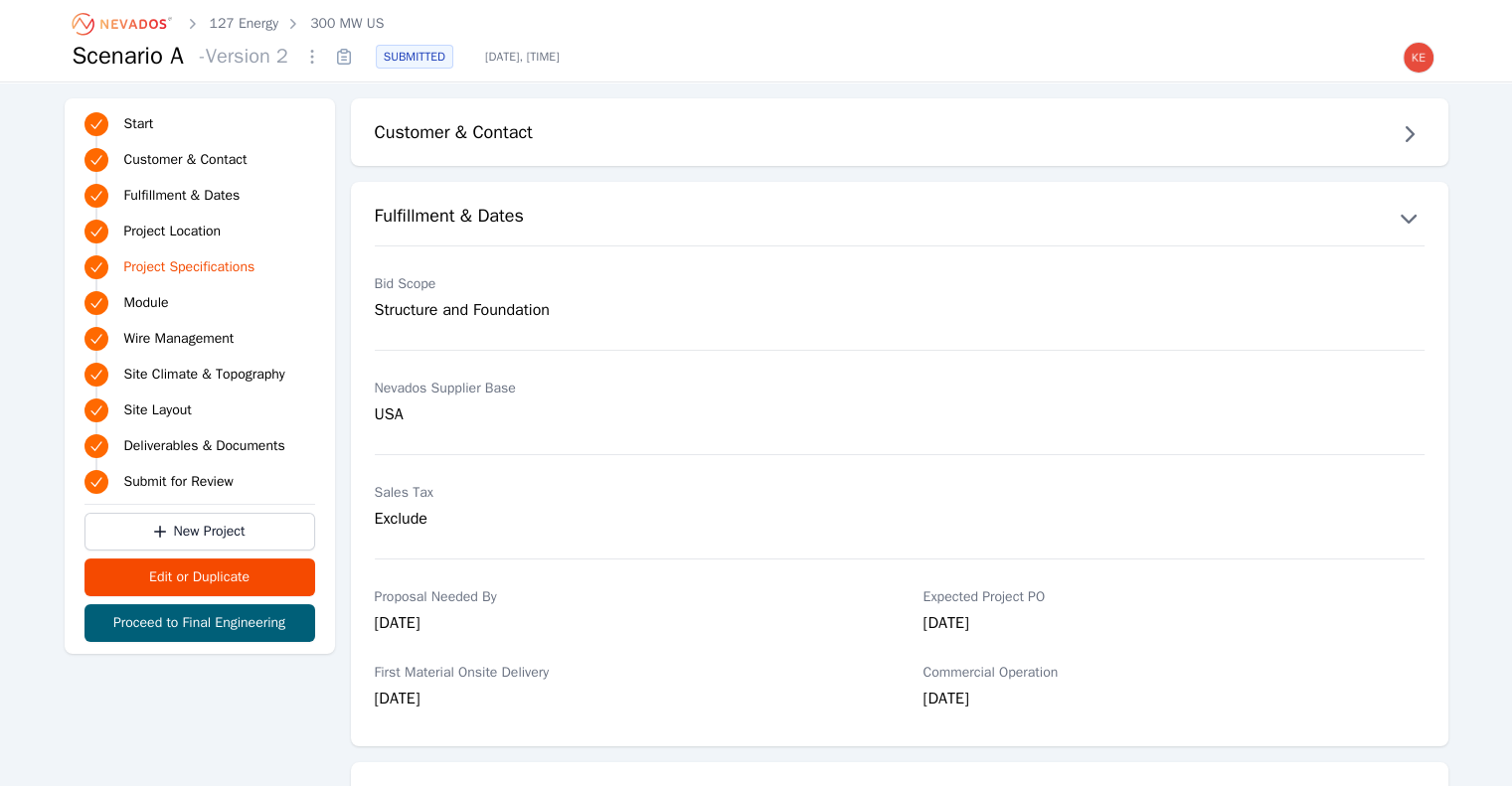 click on "Fulfillment & Dates" at bounding box center (900, 218) 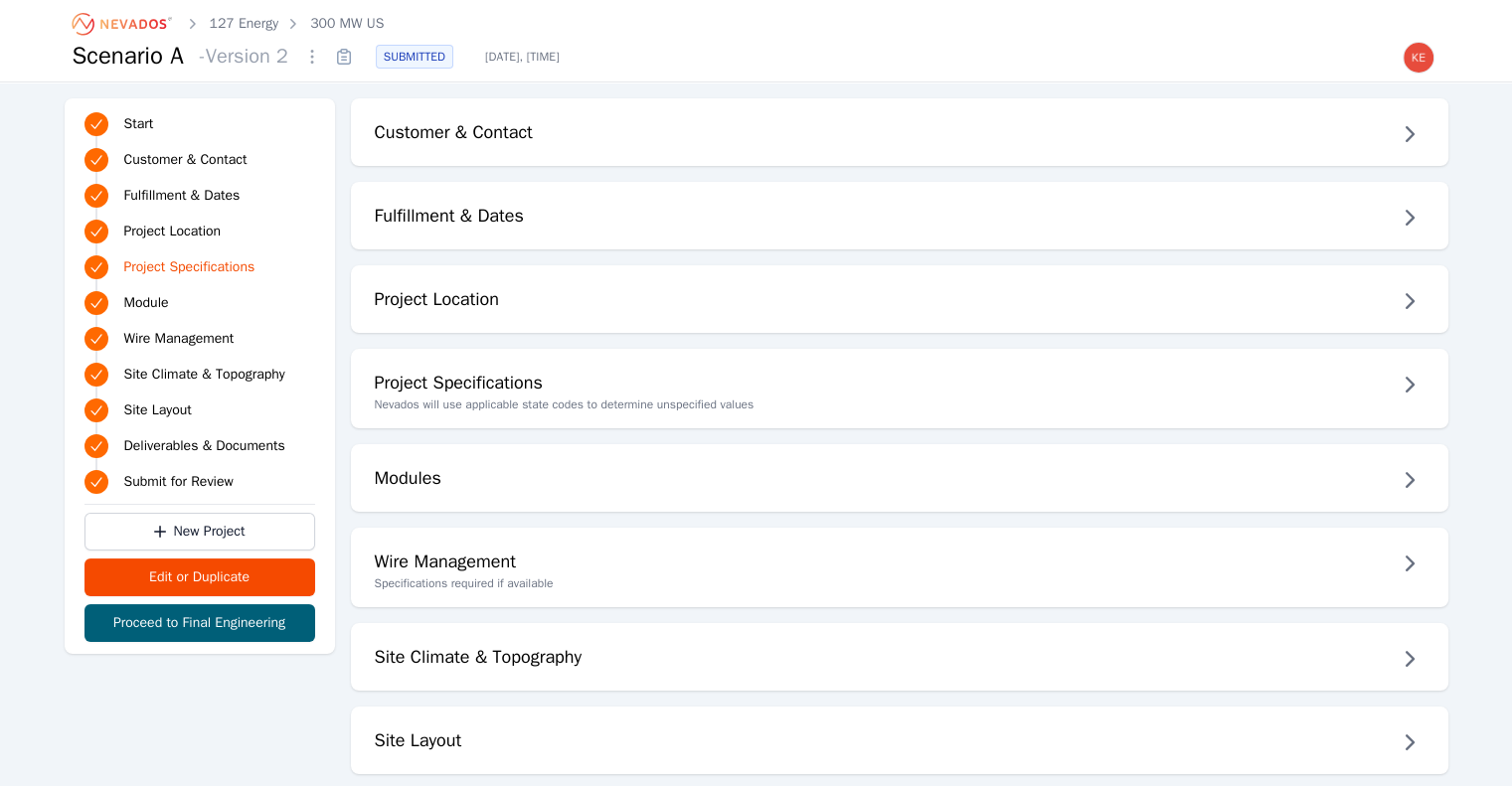 click on "Fulfillment & Dates" at bounding box center (182, 196) 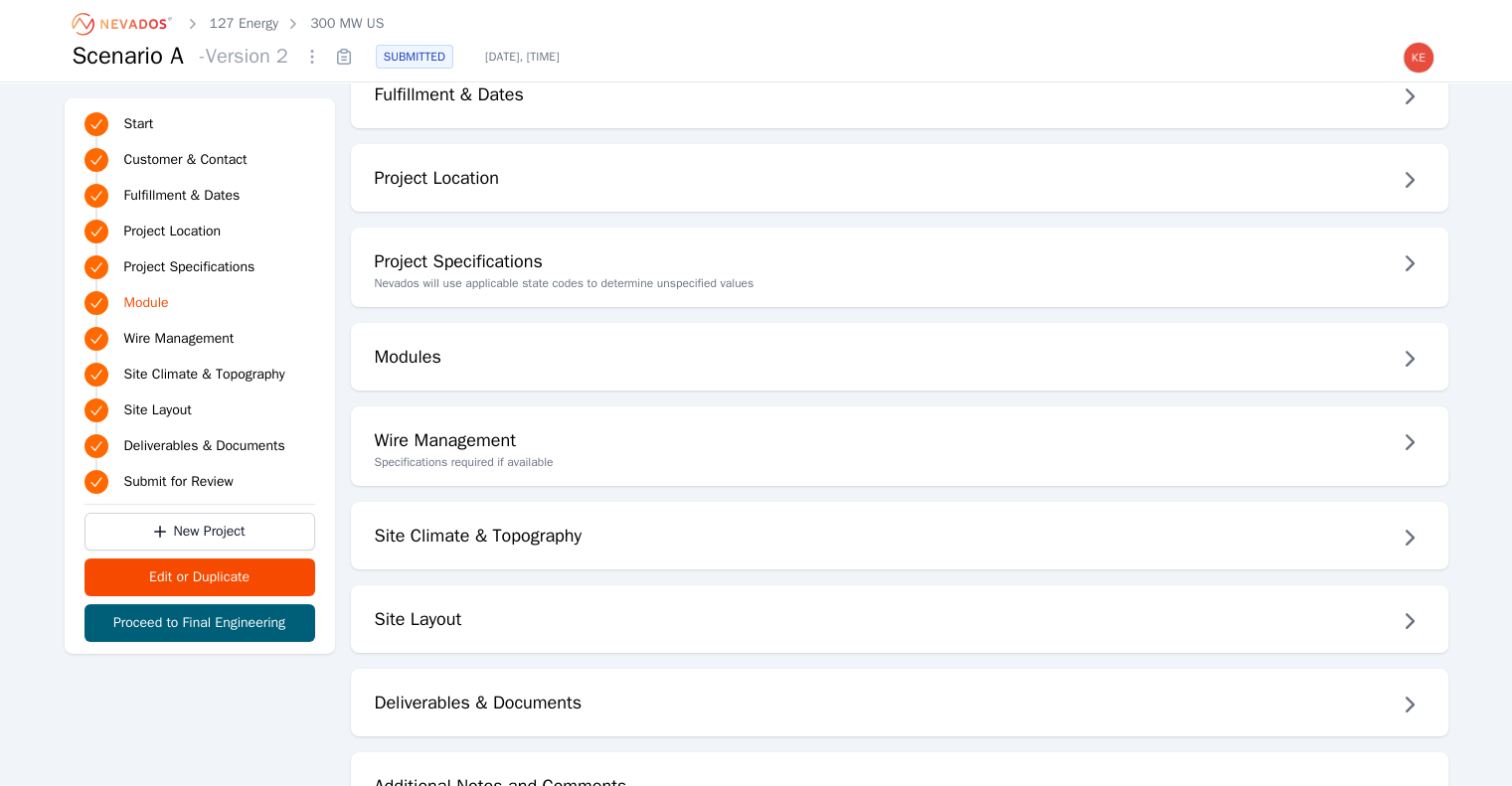 scroll, scrollTop: 173, scrollLeft: 0, axis: vertical 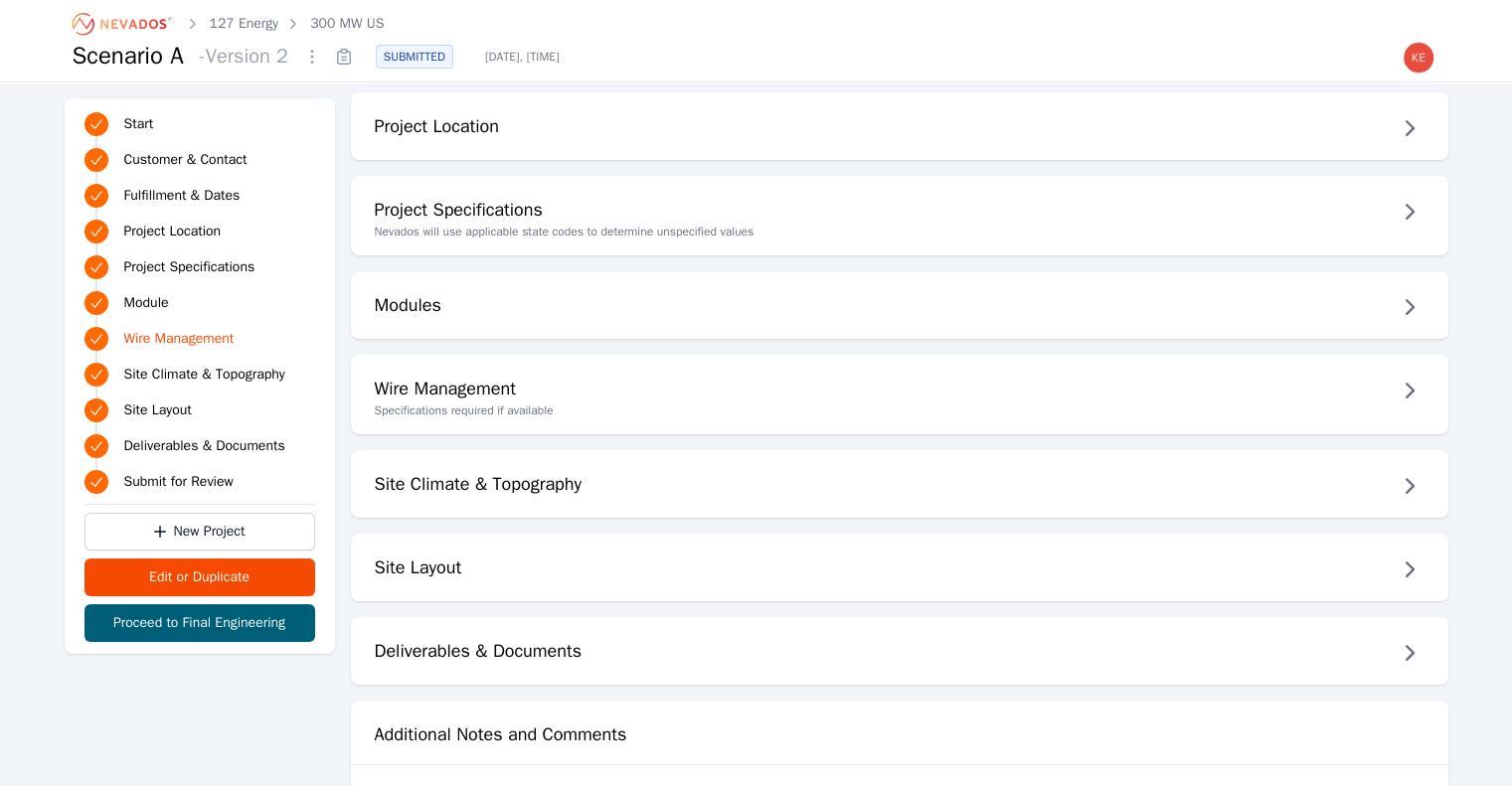 click on "Fulfillment & Dates" at bounding box center [182, 196] 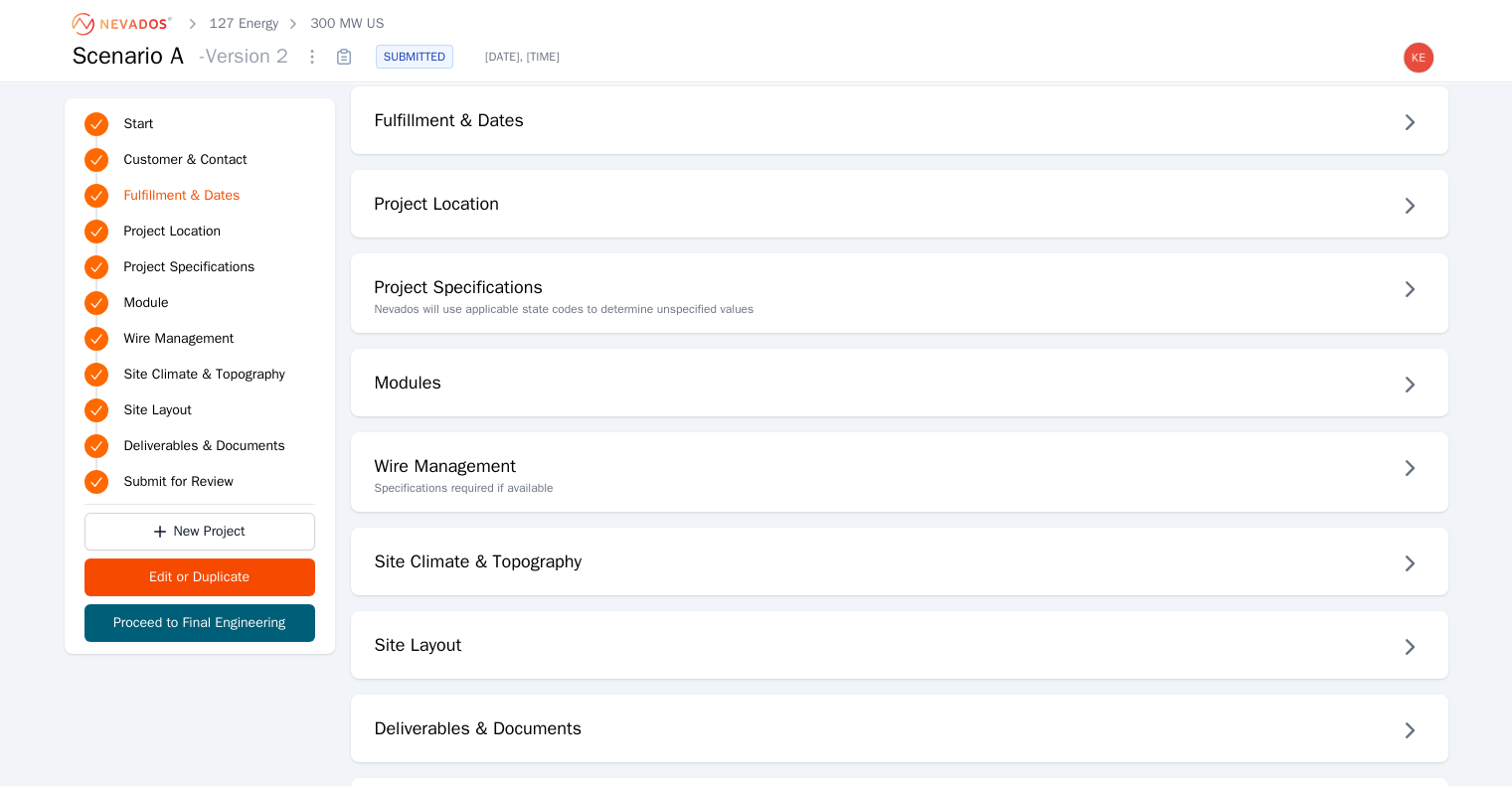 scroll, scrollTop: 89, scrollLeft: 0, axis: vertical 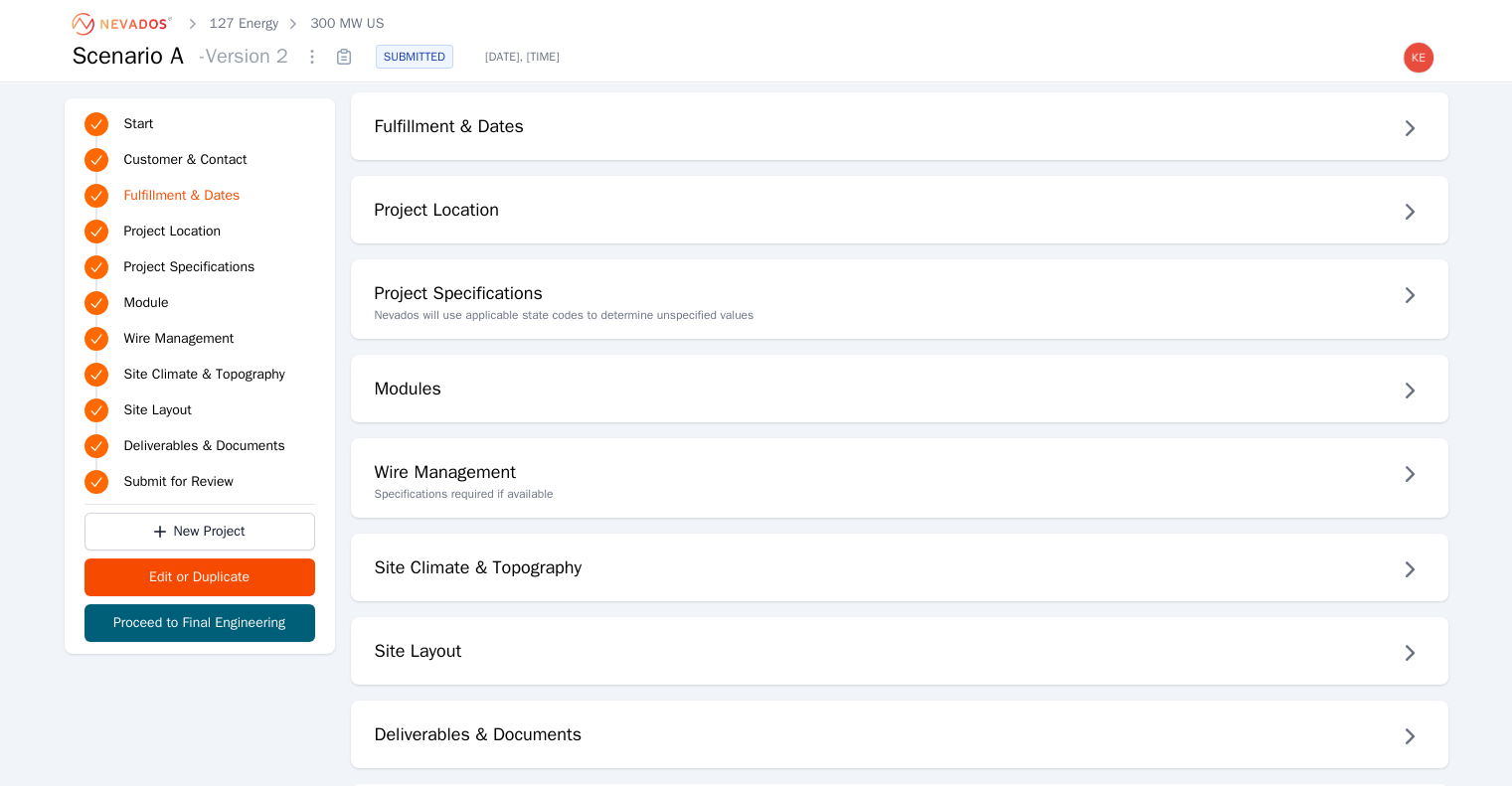 click on "Start" at bounding box center [139, 124] 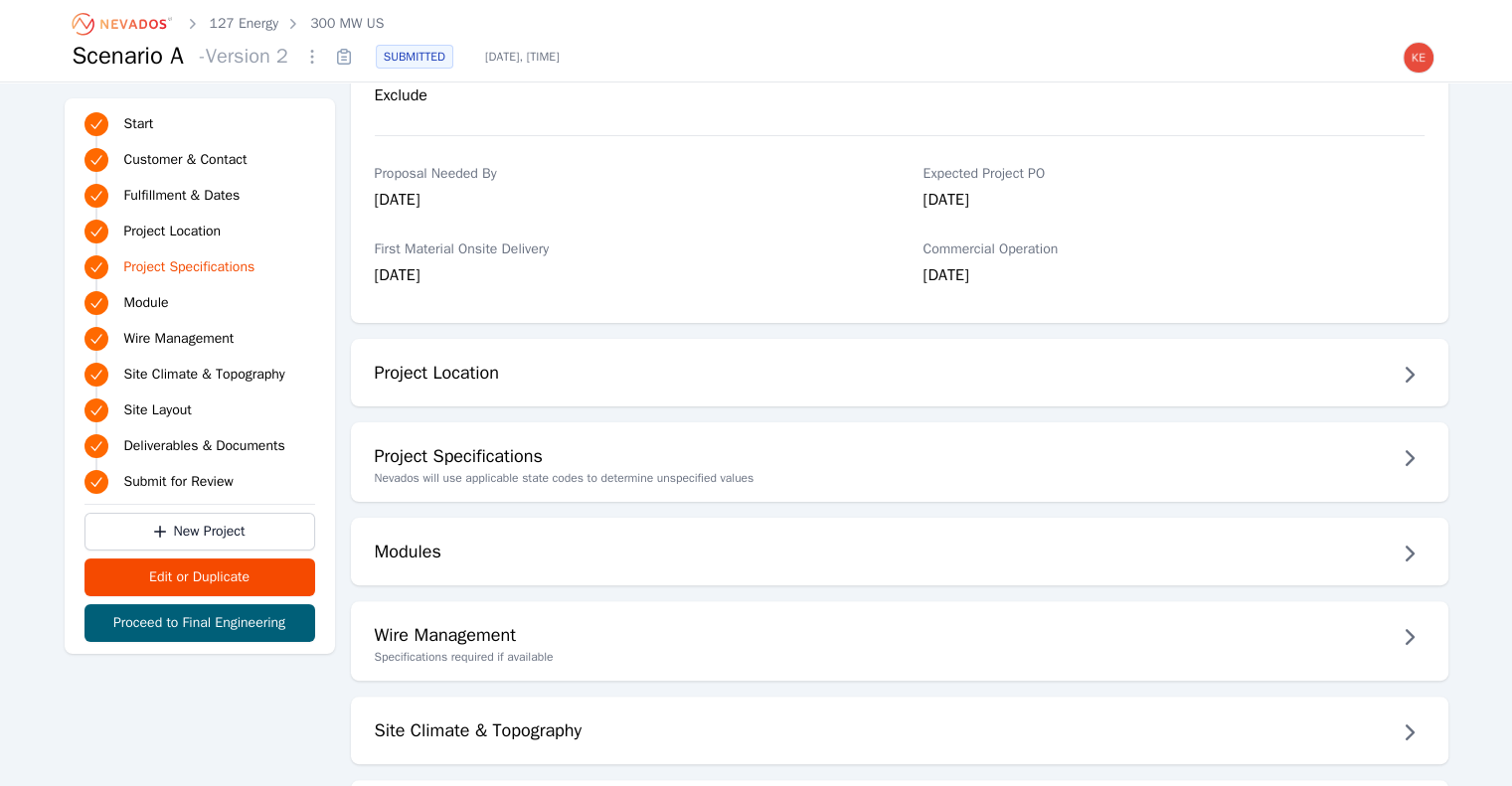 scroll, scrollTop: 424, scrollLeft: 0, axis: vertical 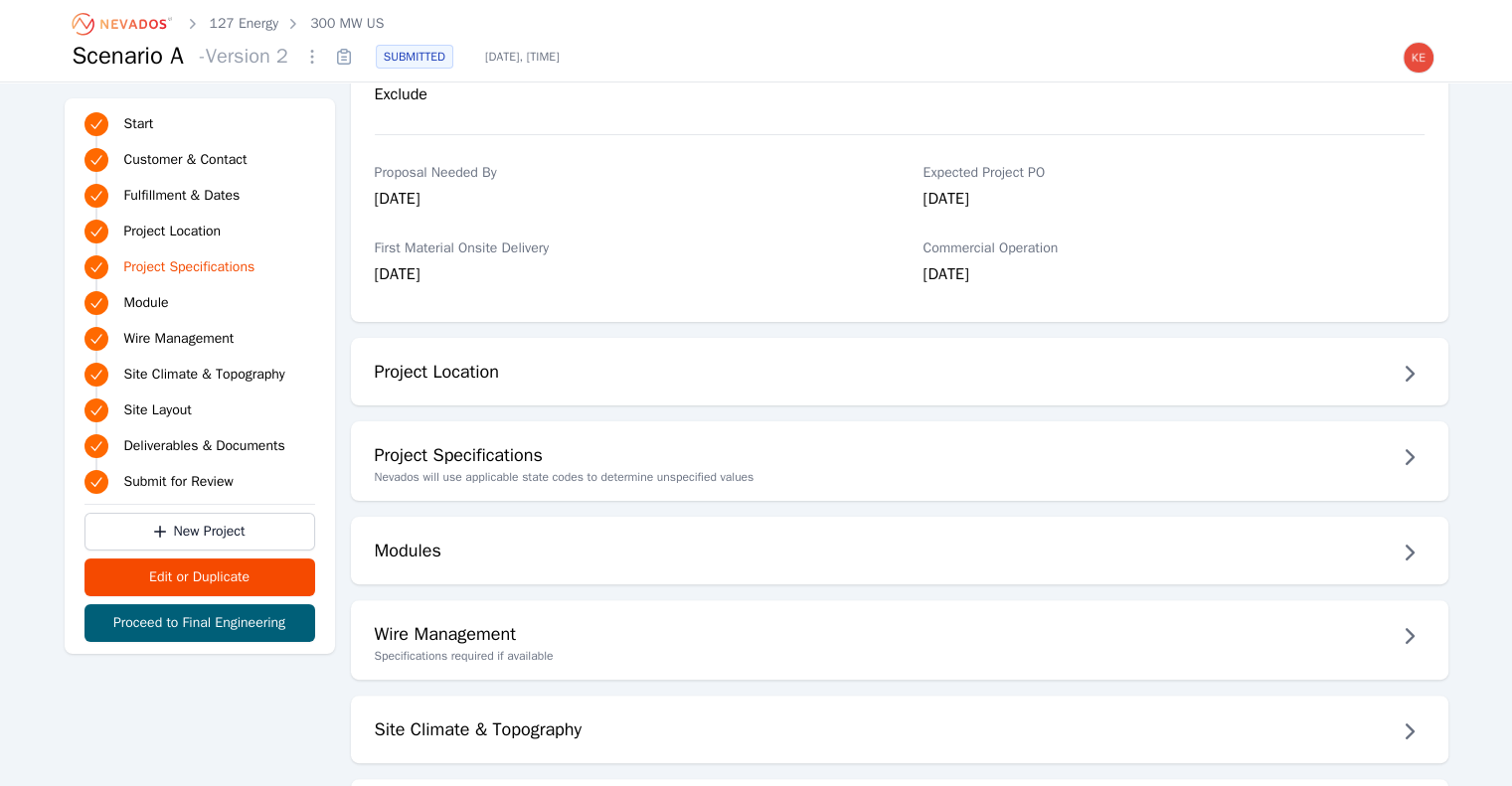 click on "Fulfillment & Dates" at bounding box center (182, 196) 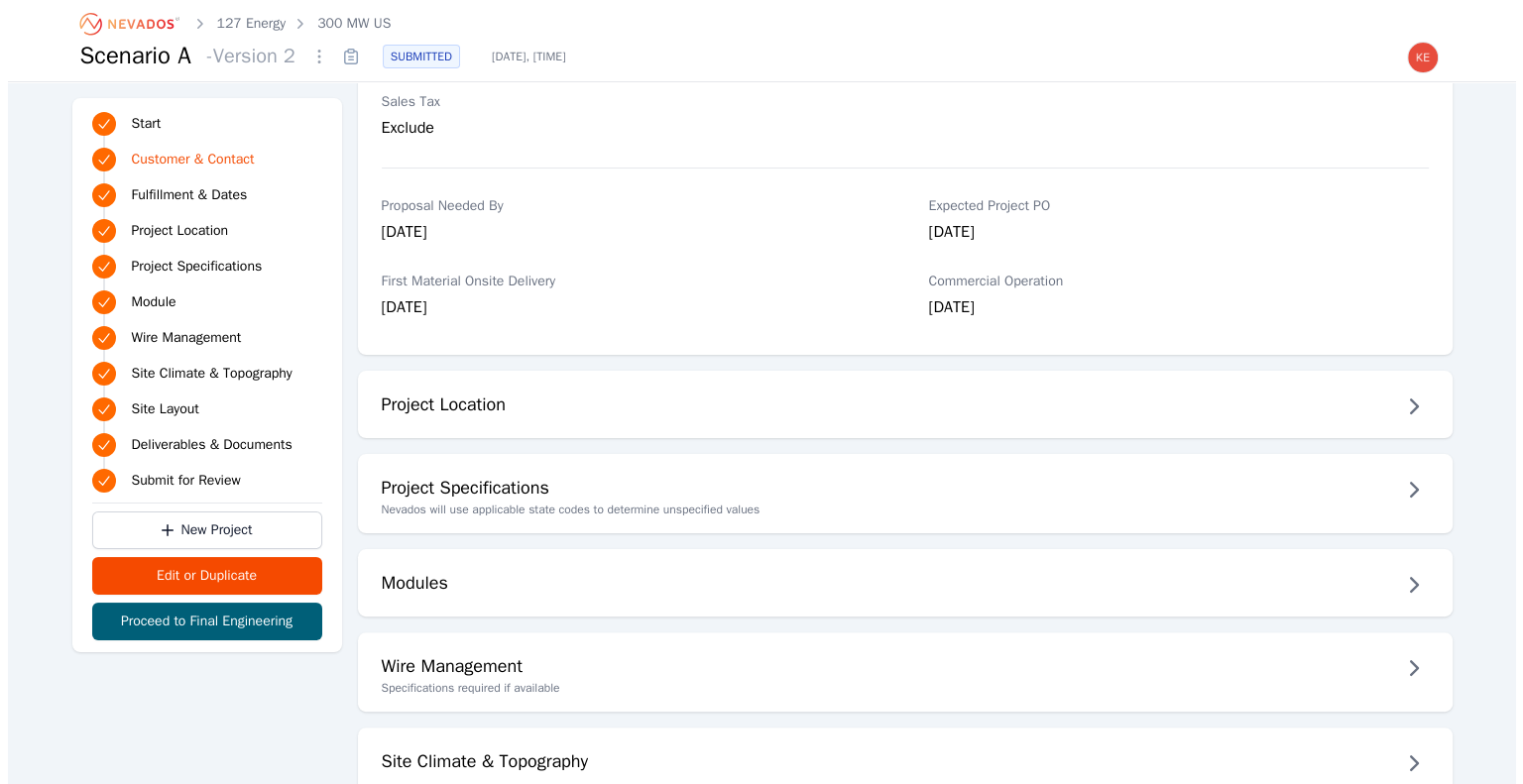 scroll, scrollTop: 392, scrollLeft: 0, axis: vertical 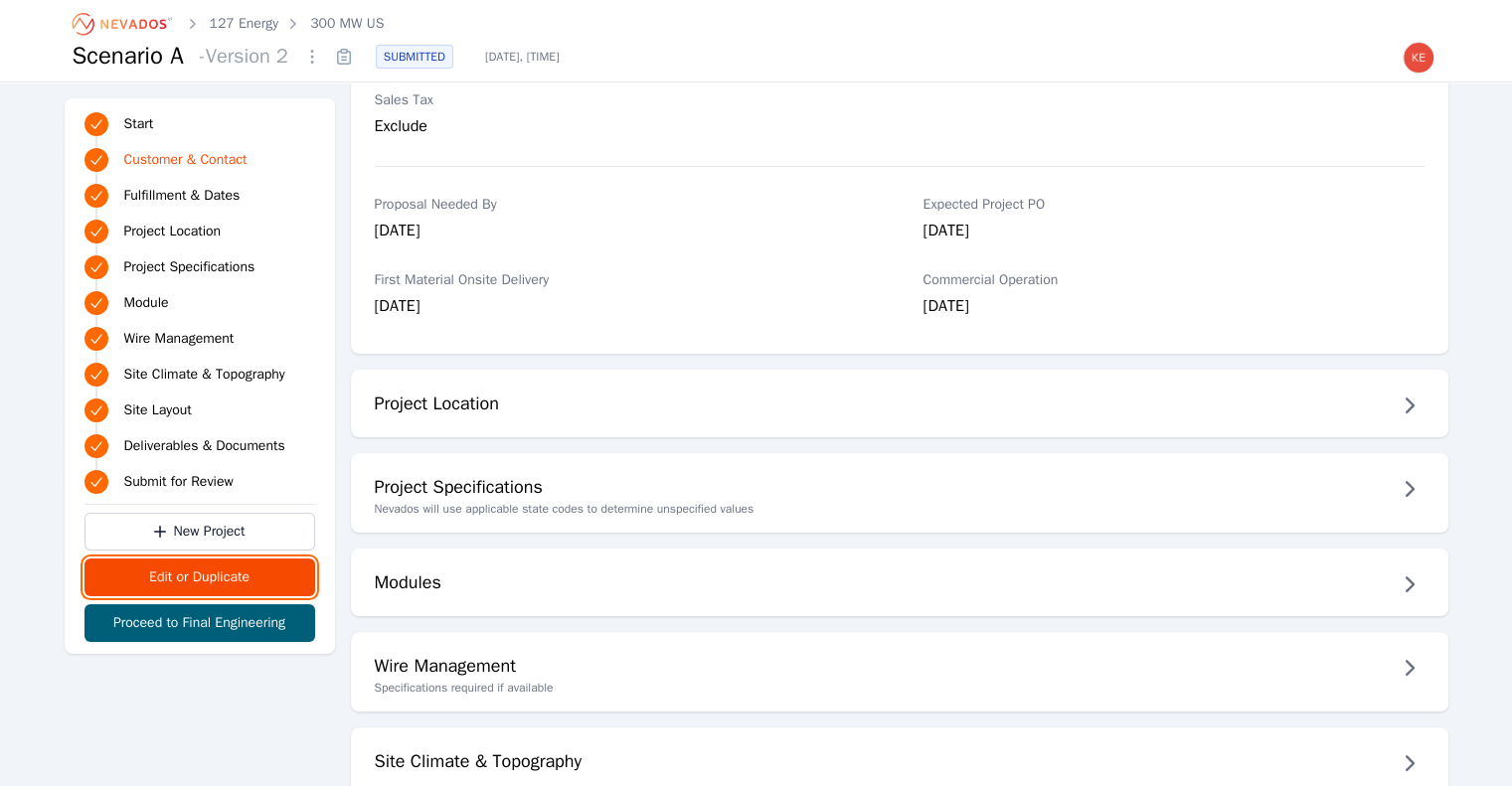 click on "Edit or Duplicate" at bounding box center (200, 577) 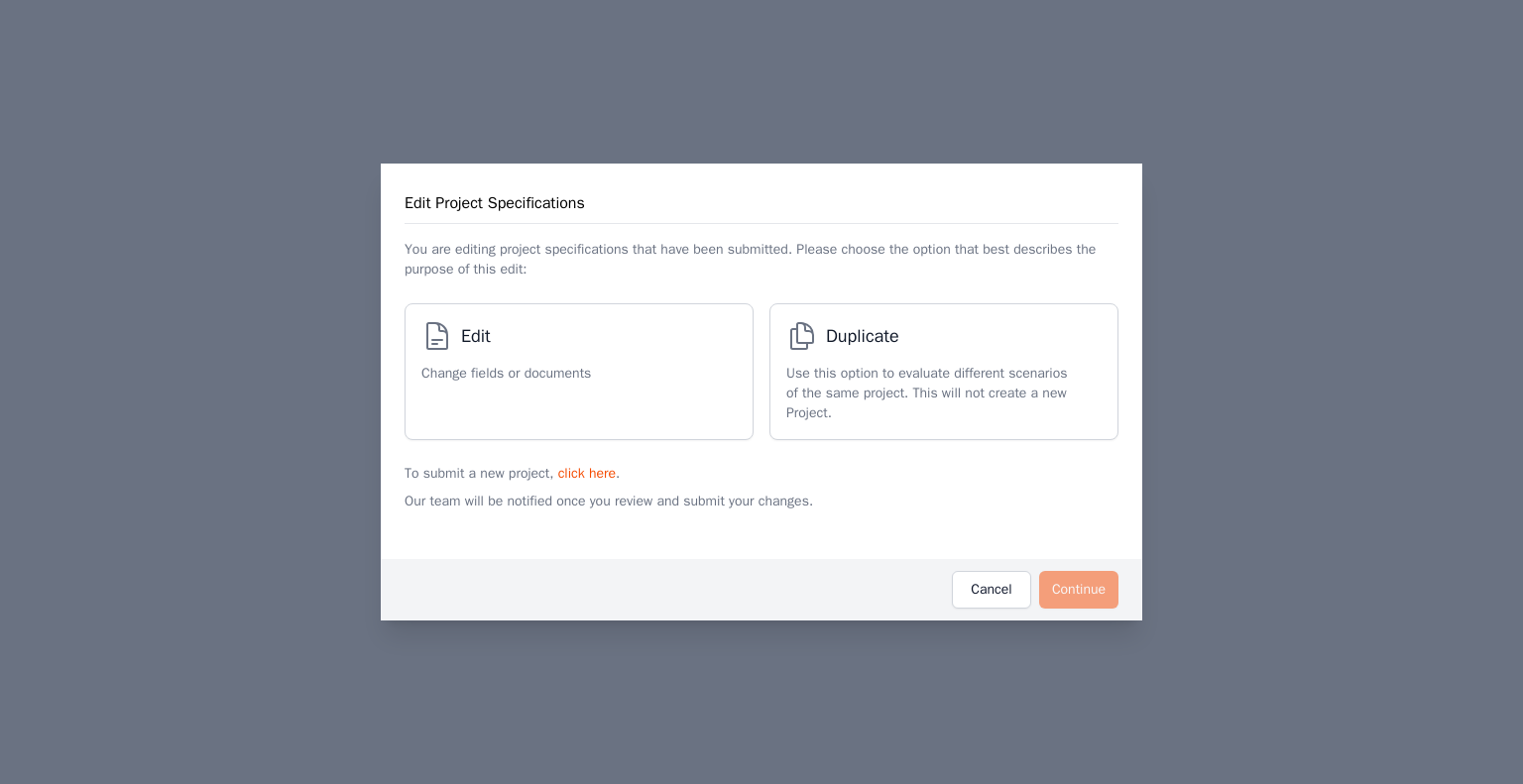 click on "Edit Change fields or documents" at bounding box center (569, 372) 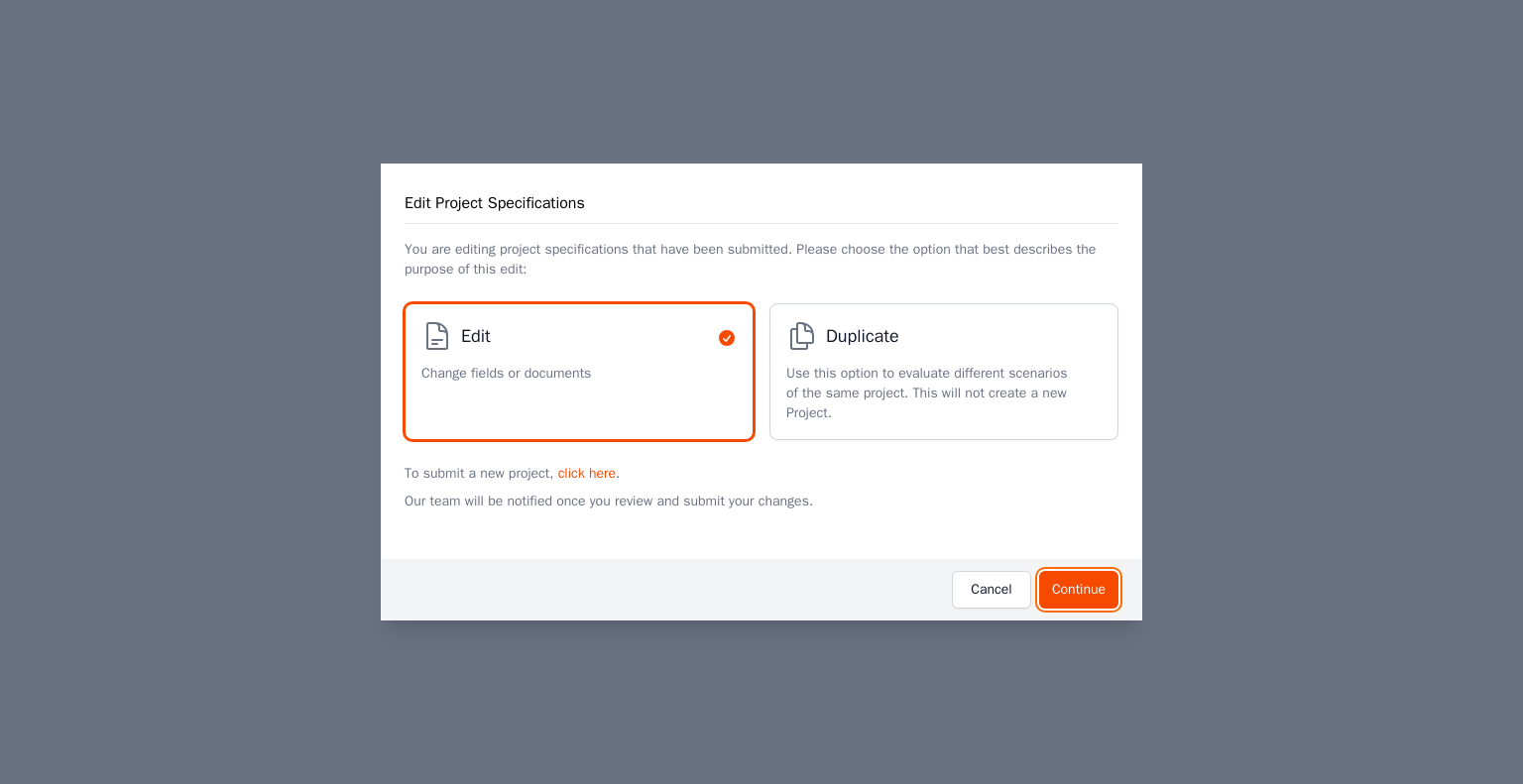 click on "Continue" at bounding box center [1079, 590] 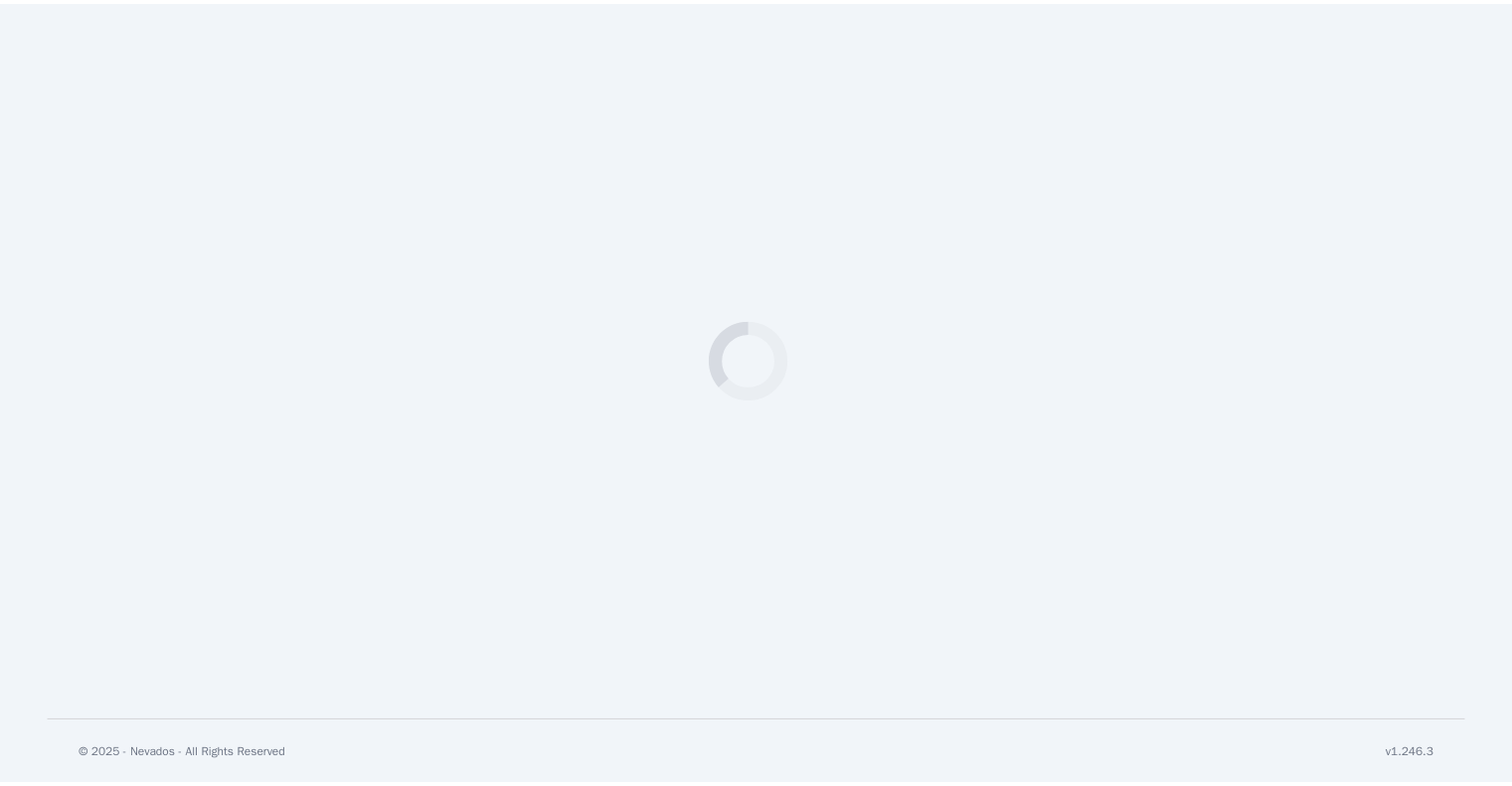 scroll, scrollTop: 0, scrollLeft: 0, axis: both 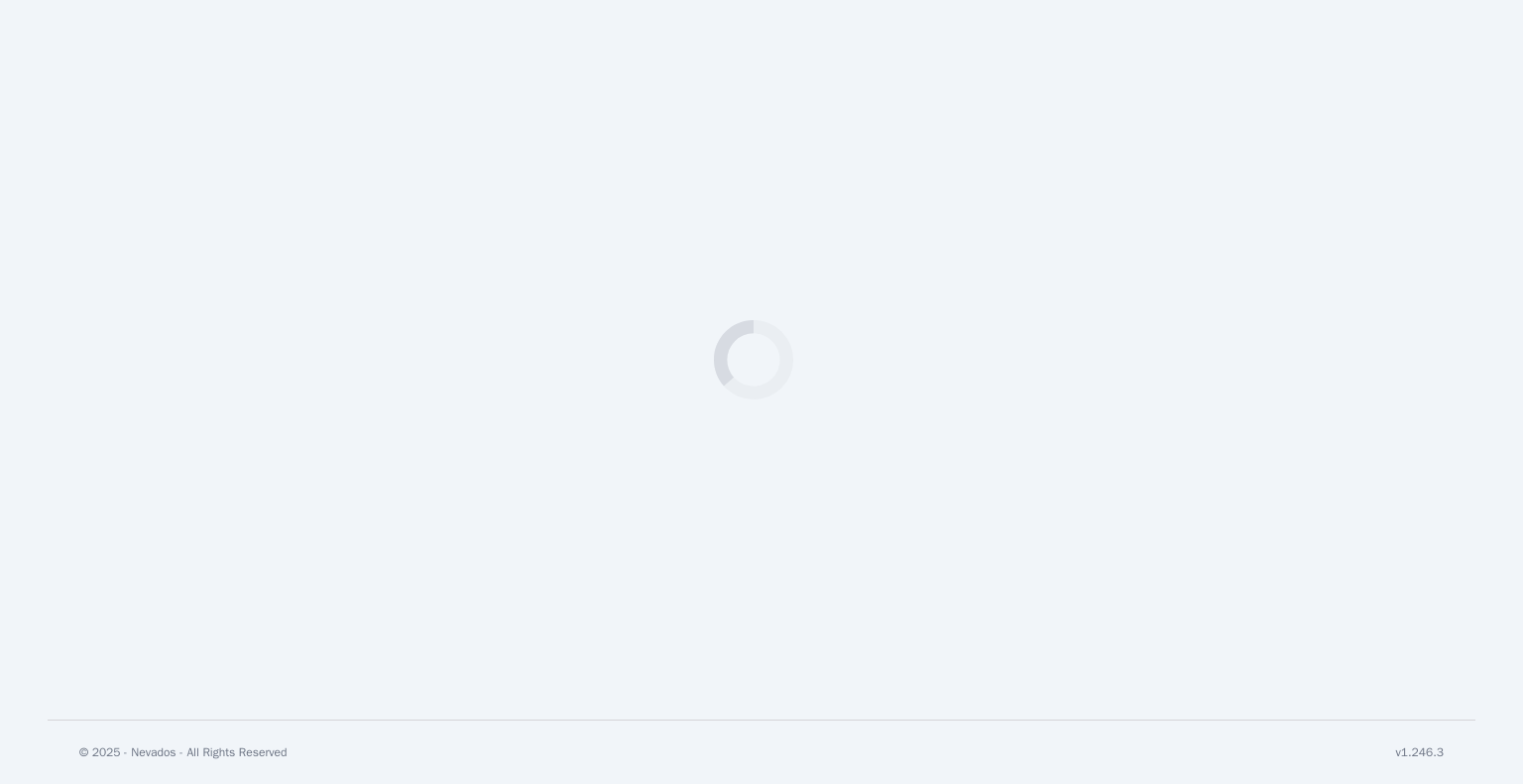 select on "*********" 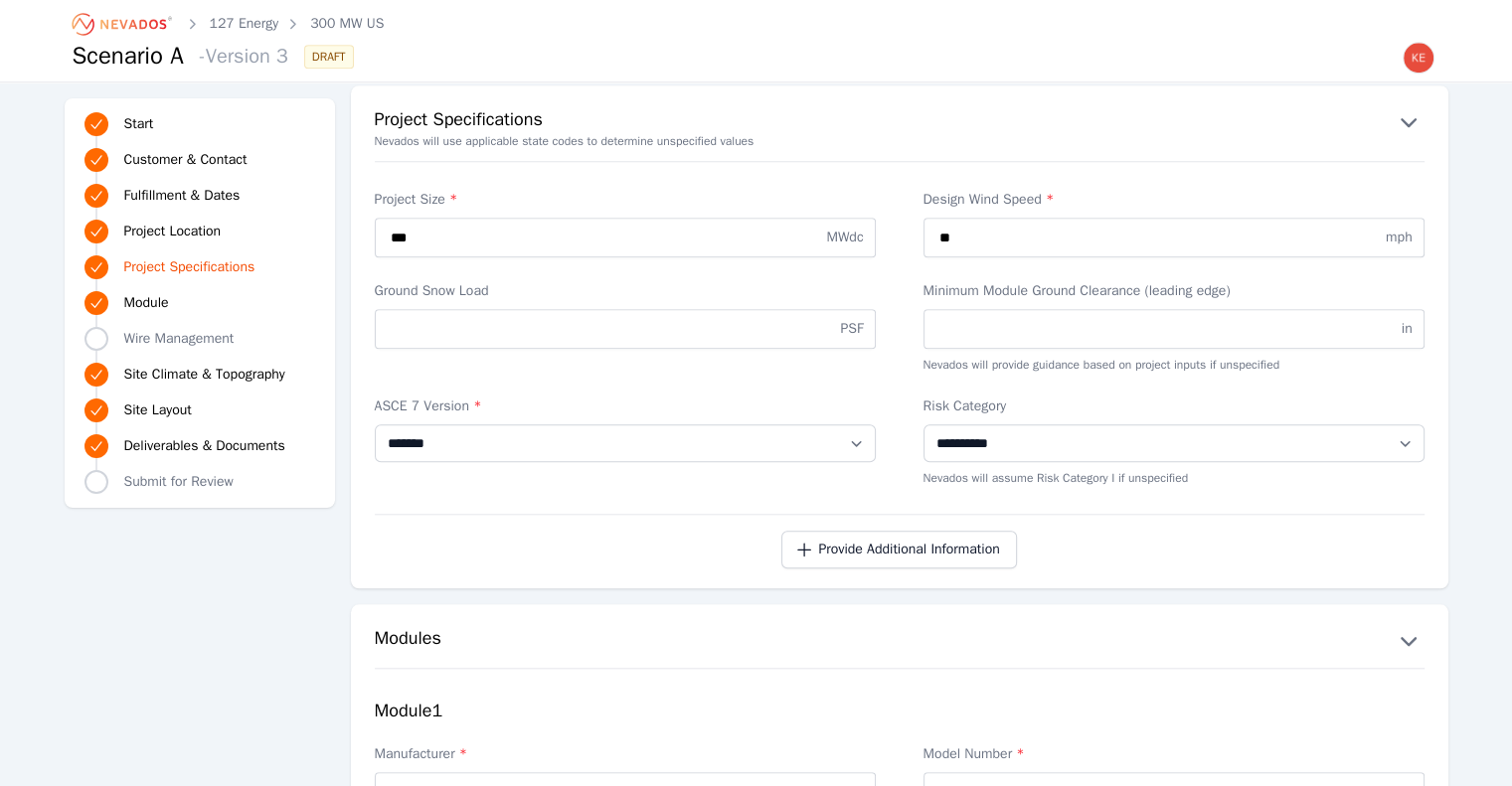 scroll, scrollTop: 1763, scrollLeft: 0, axis: vertical 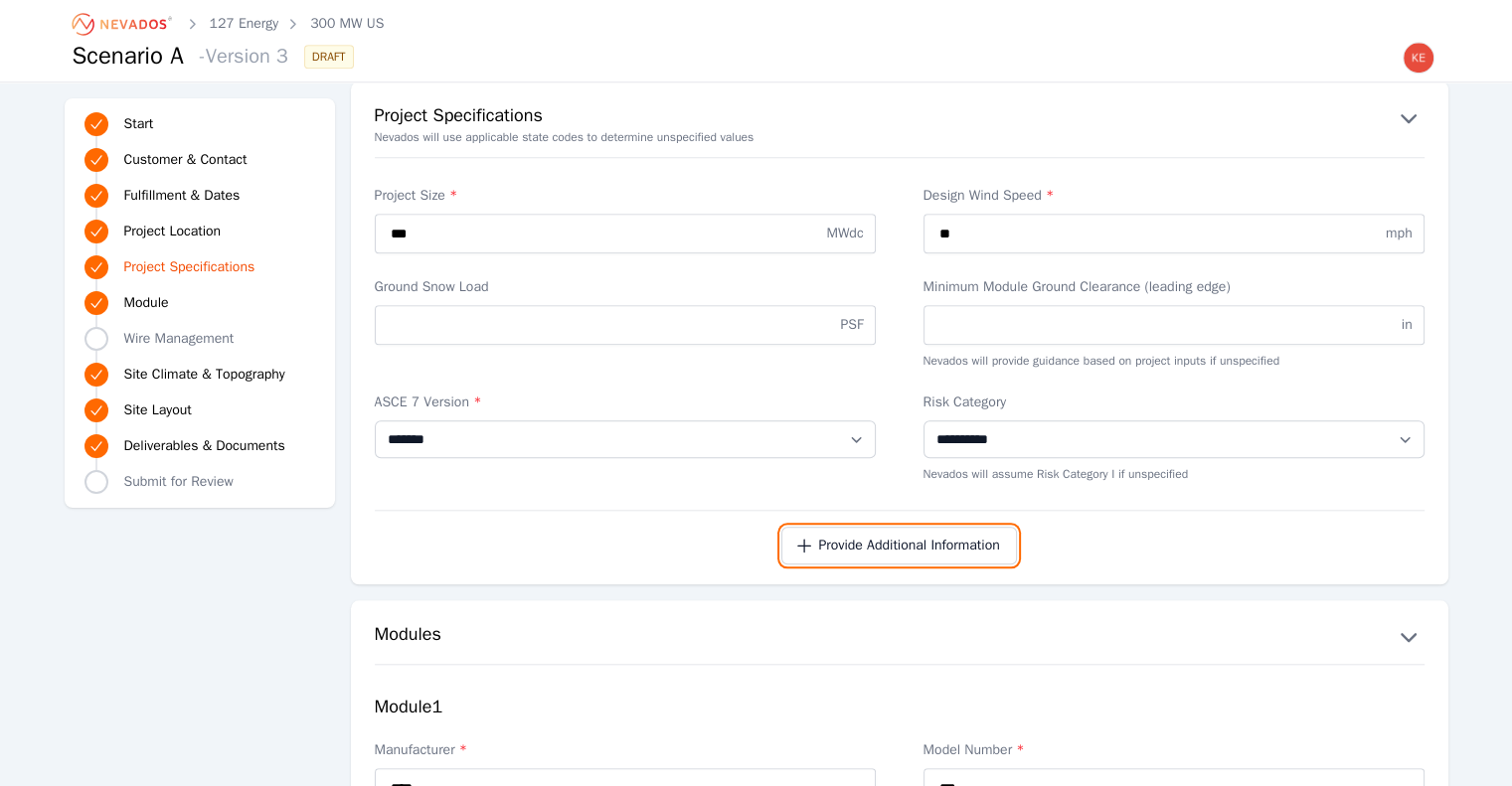 click on "Provide Additional Information" at bounding box center (899, 546) 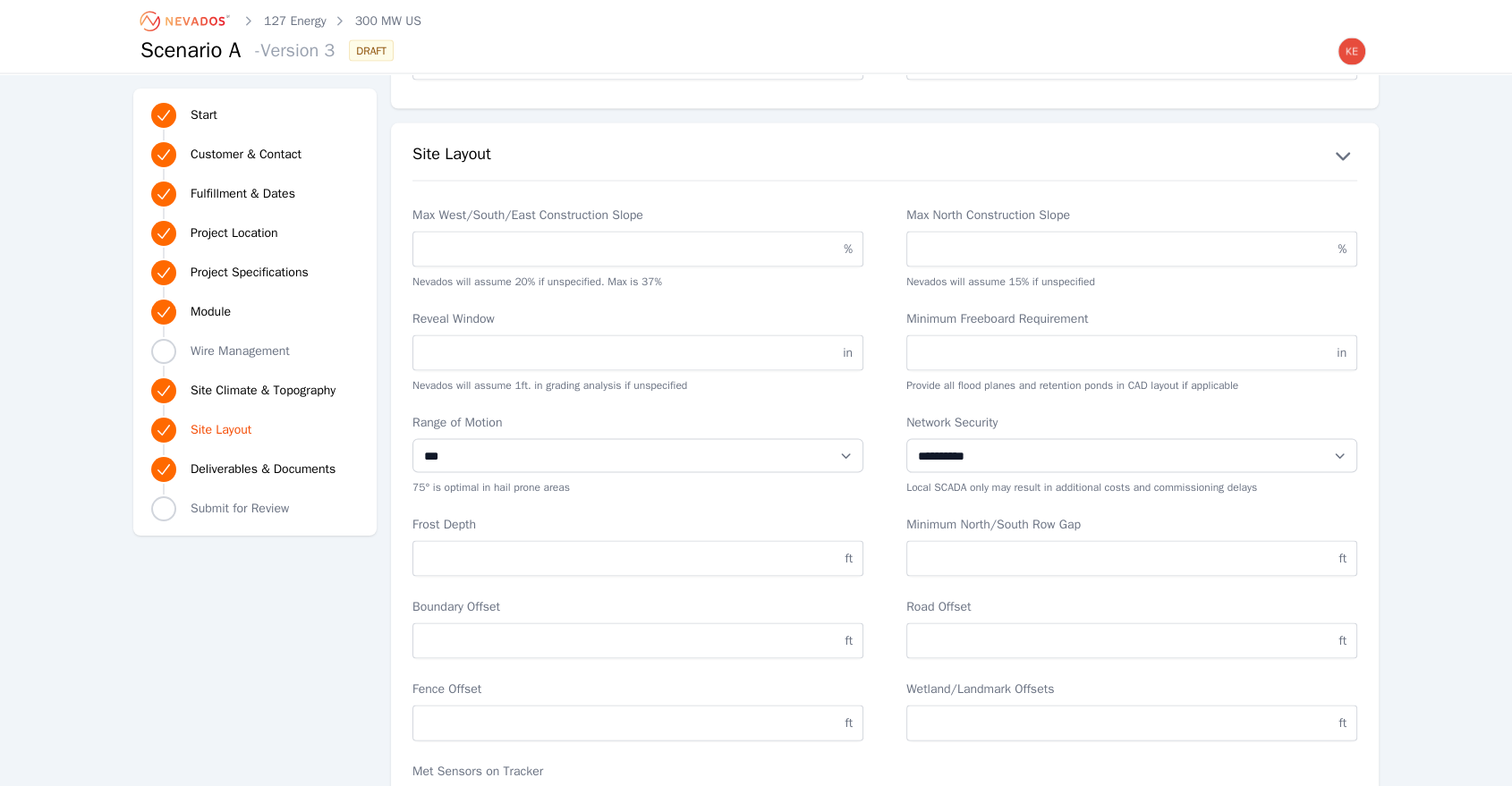 scroll, scrollTop: 3521, scrollLeft: 0, axis: vertical 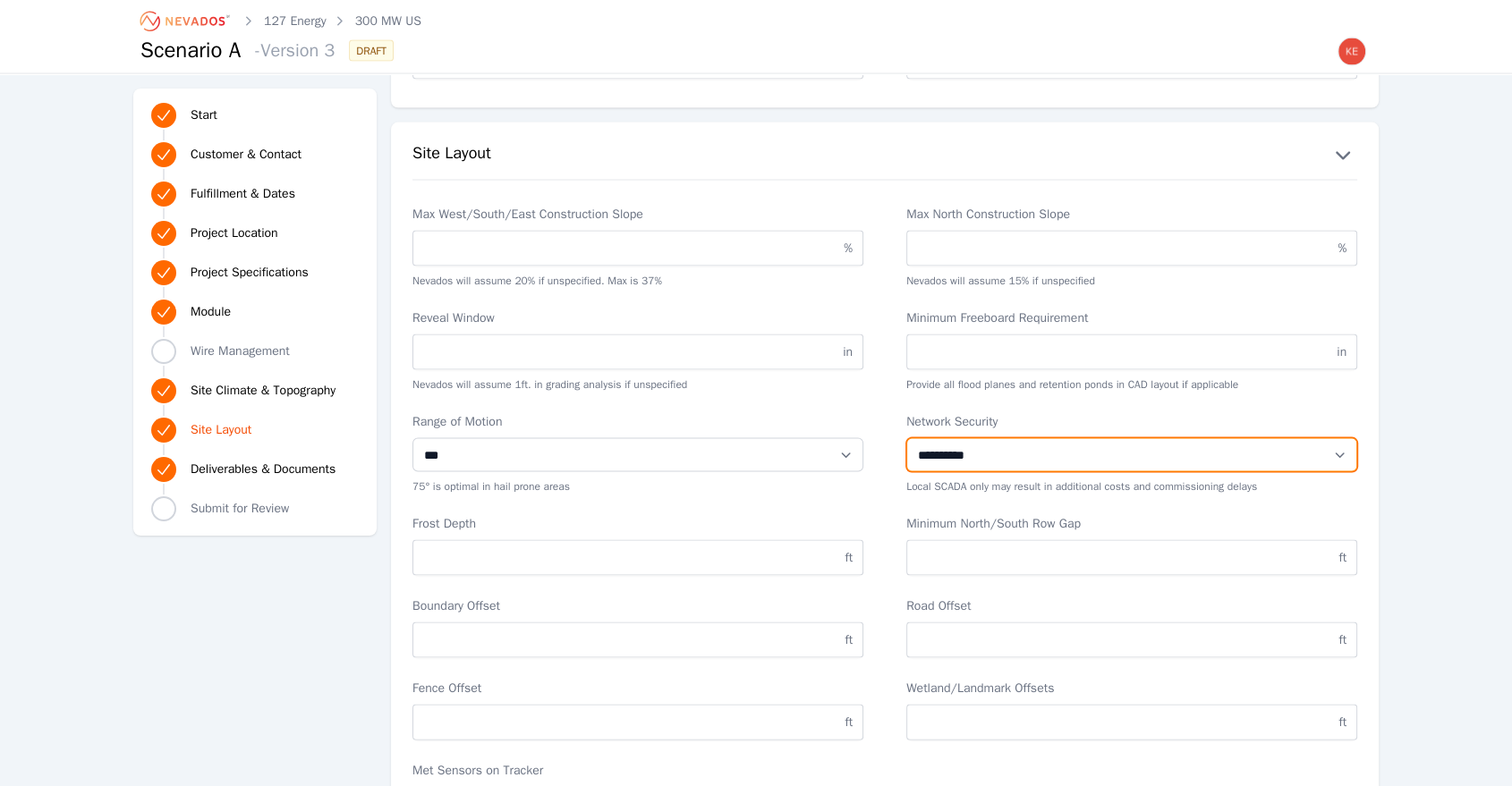 click on "**********" at bounding box center (1132, 455) 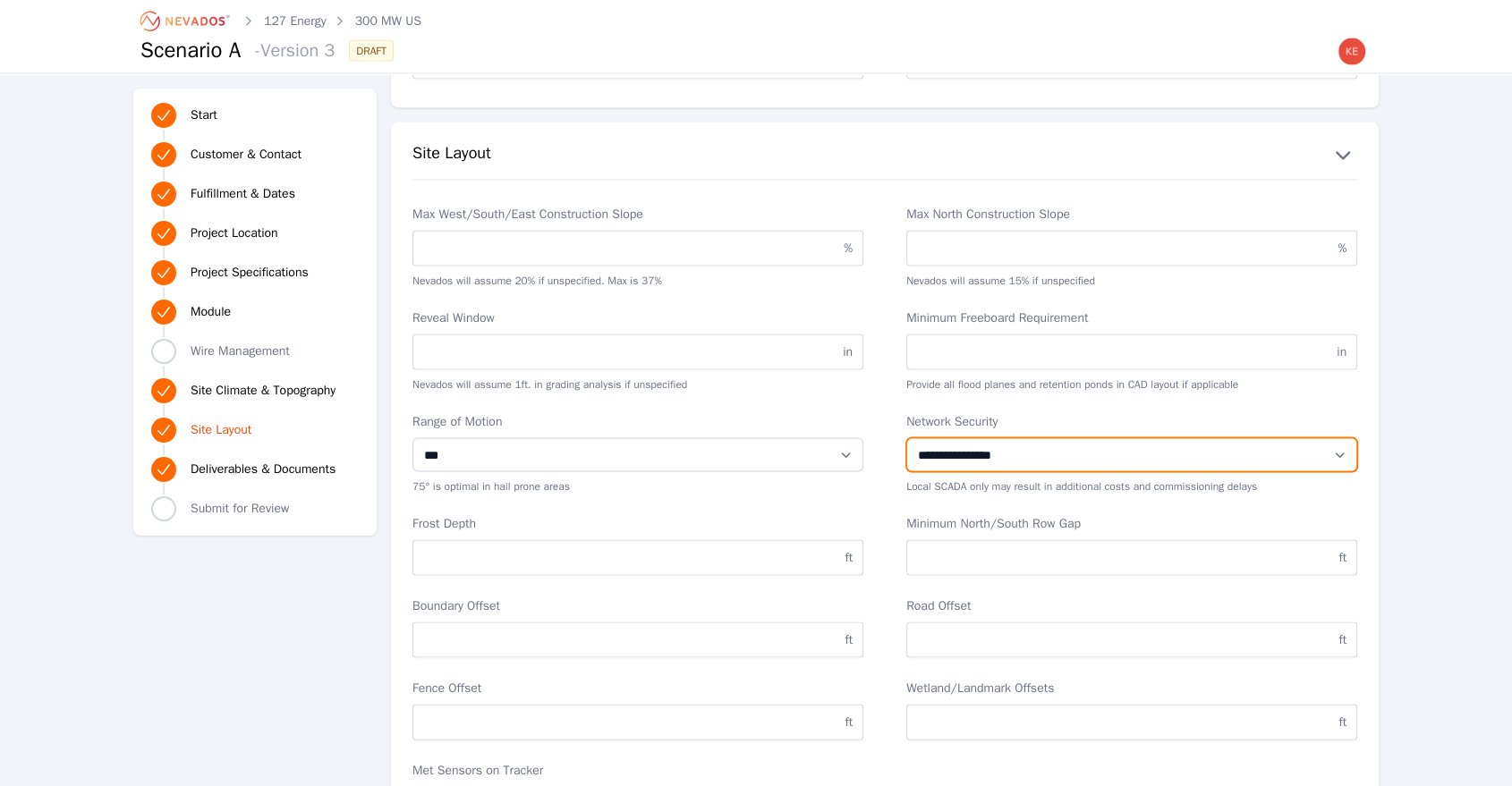 click on "**********" at bounding box center [1132, 455] 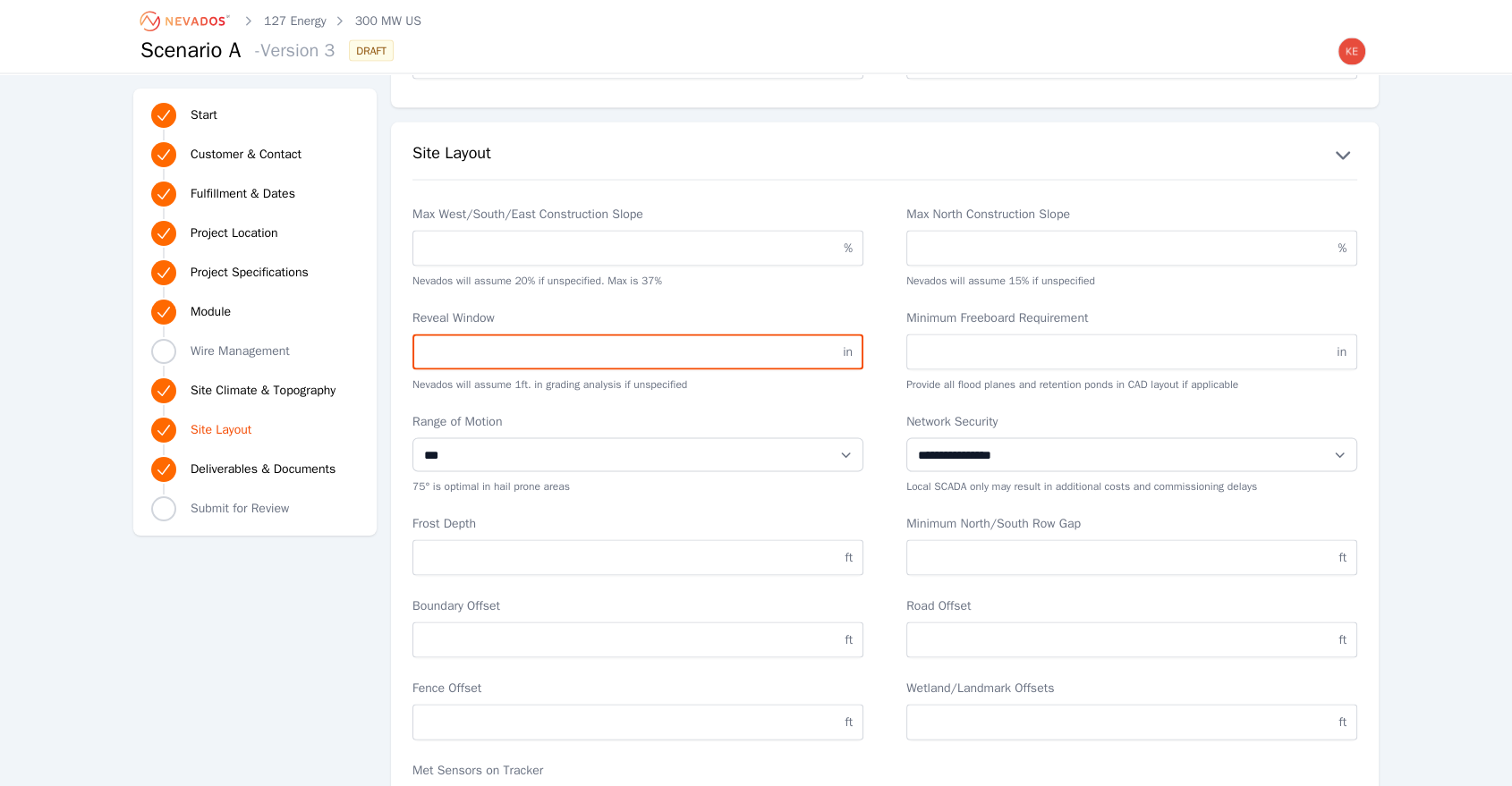 click on "Reveal Window" at bounding box center (638, 352) 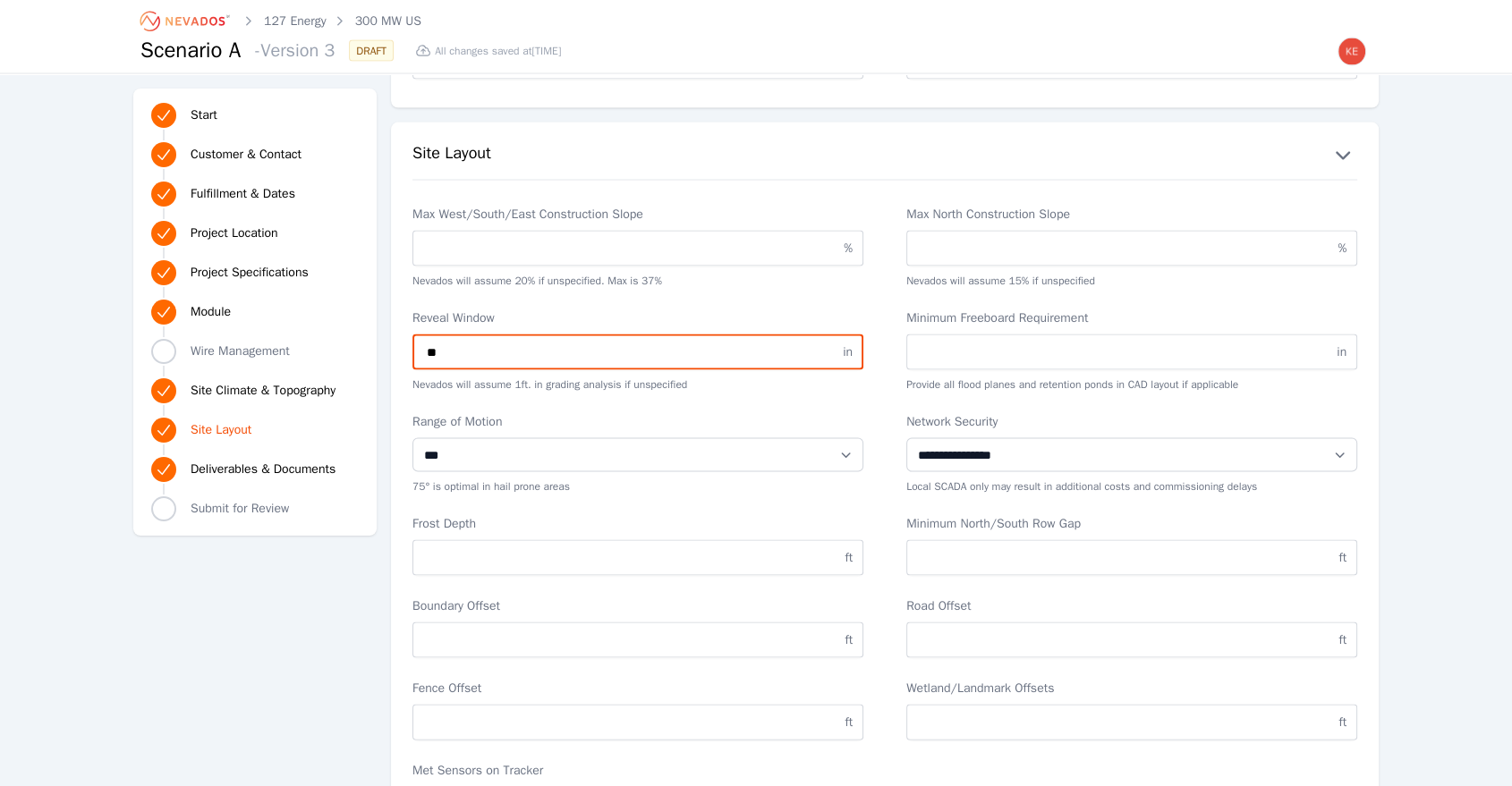 type on "*" 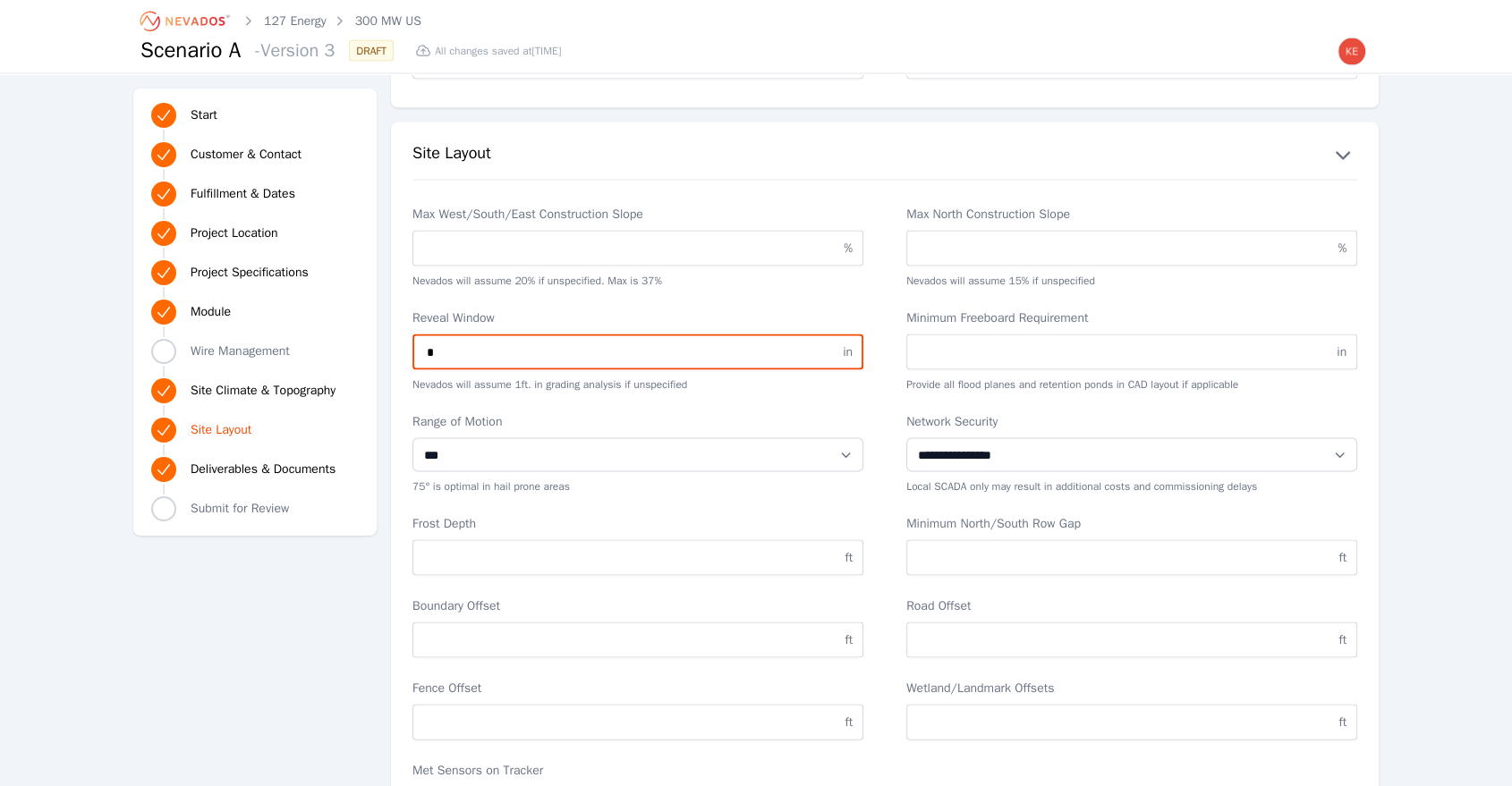 type on "*" 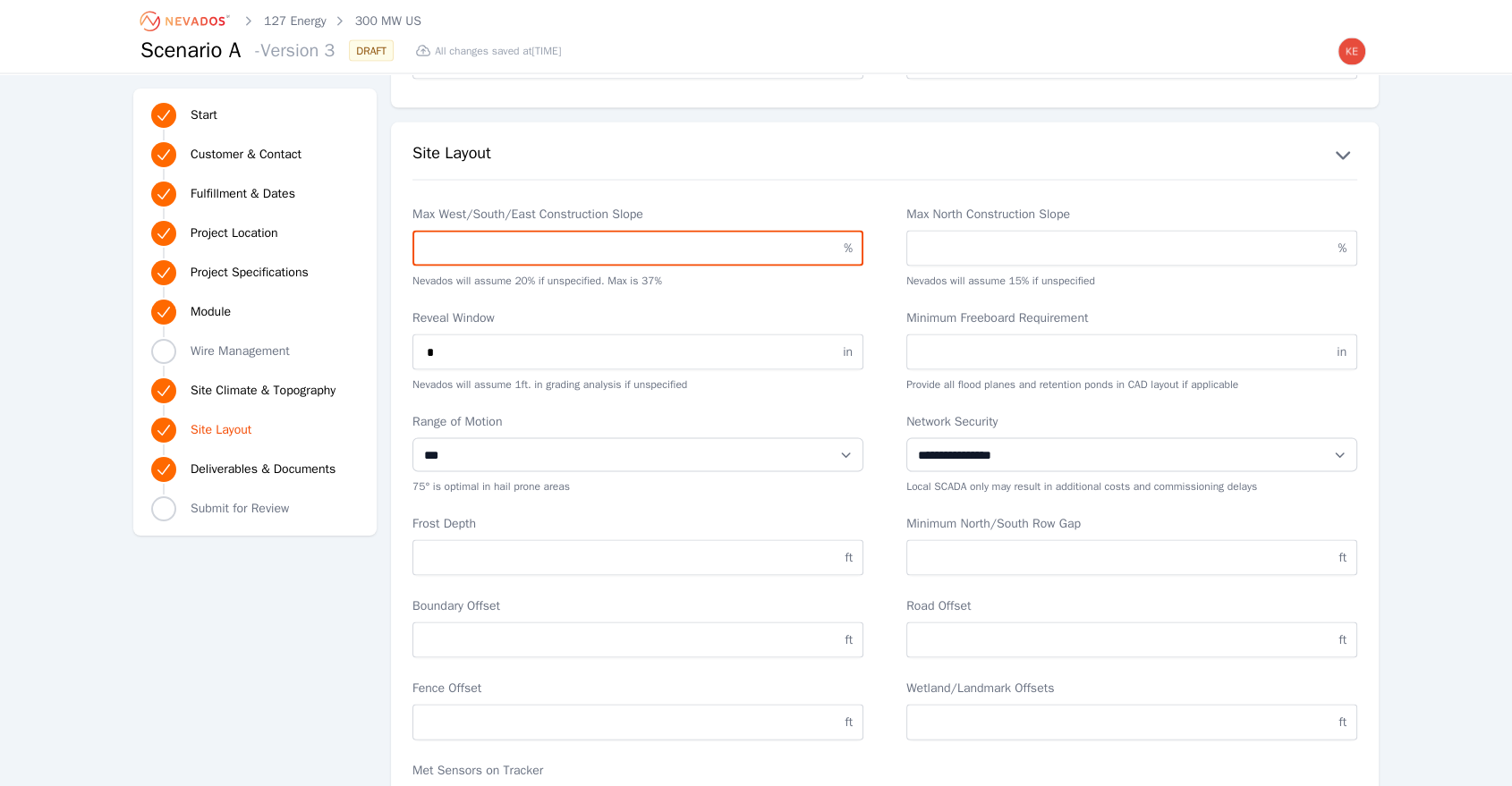 click on "Max West/South/East Construction Slope" at bounding box center [638, 249] 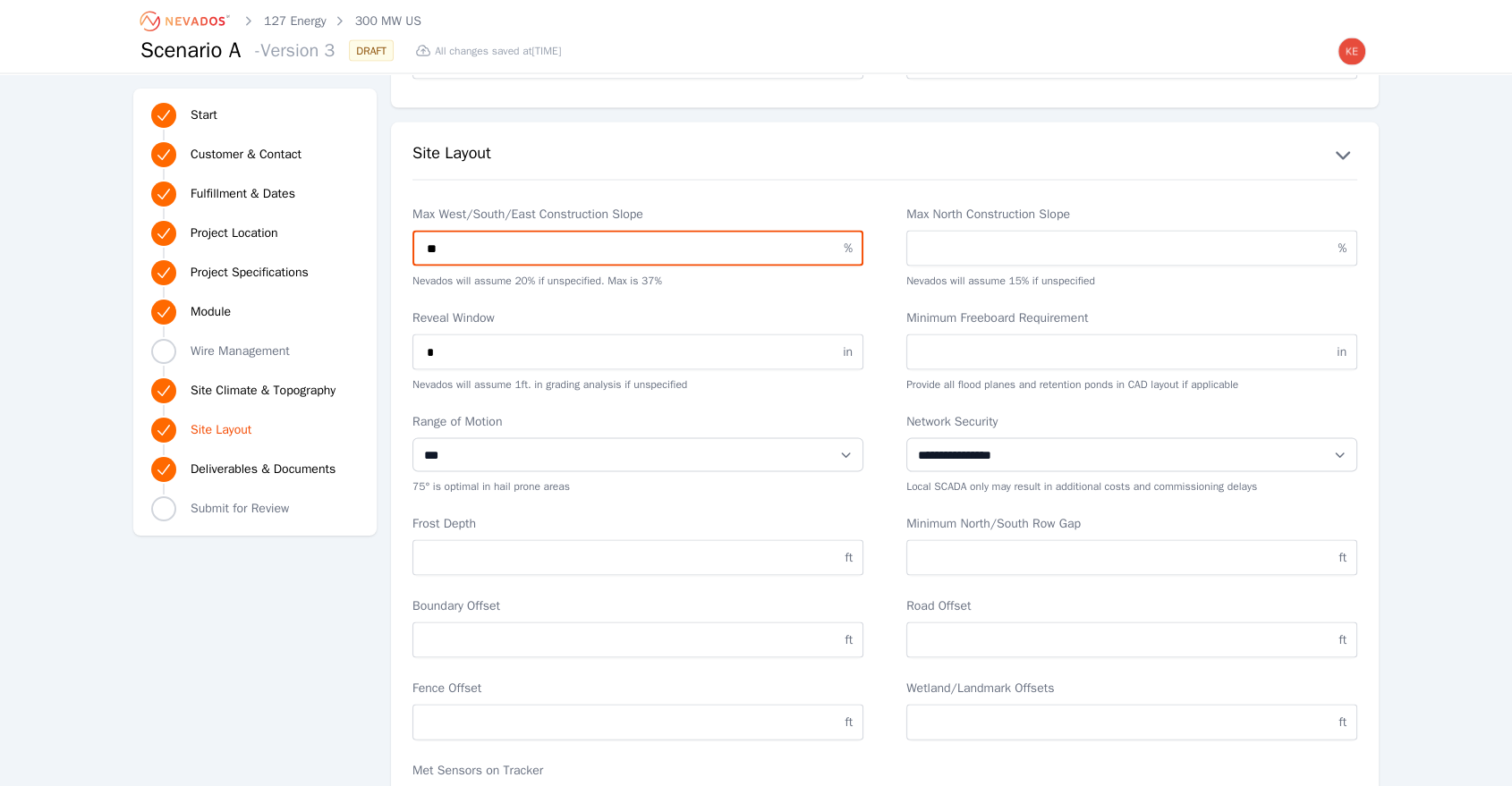 type on "**" 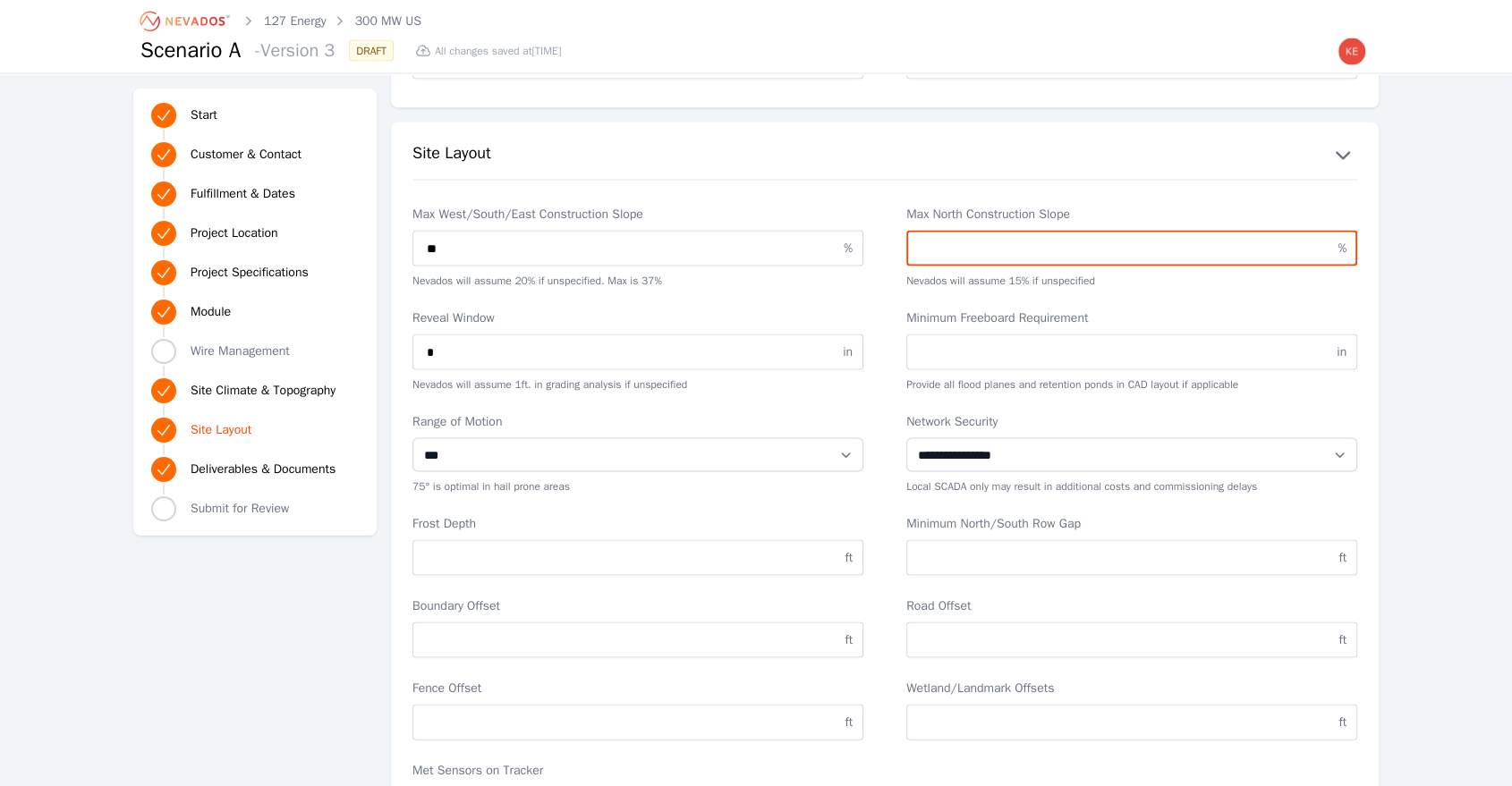 click on "Max North Construction Slope" at bounding box center (1132, 249) 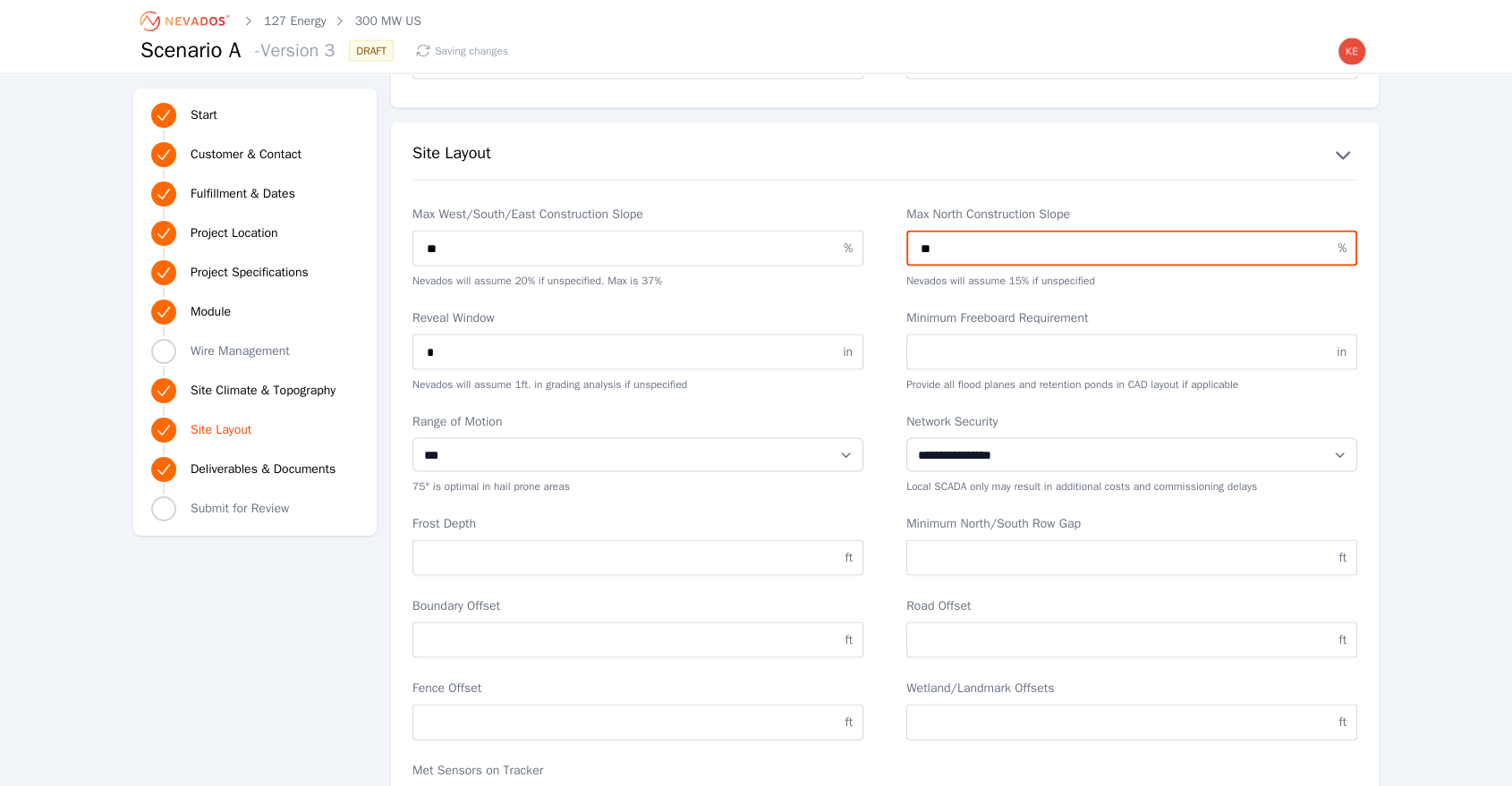 type on "**" 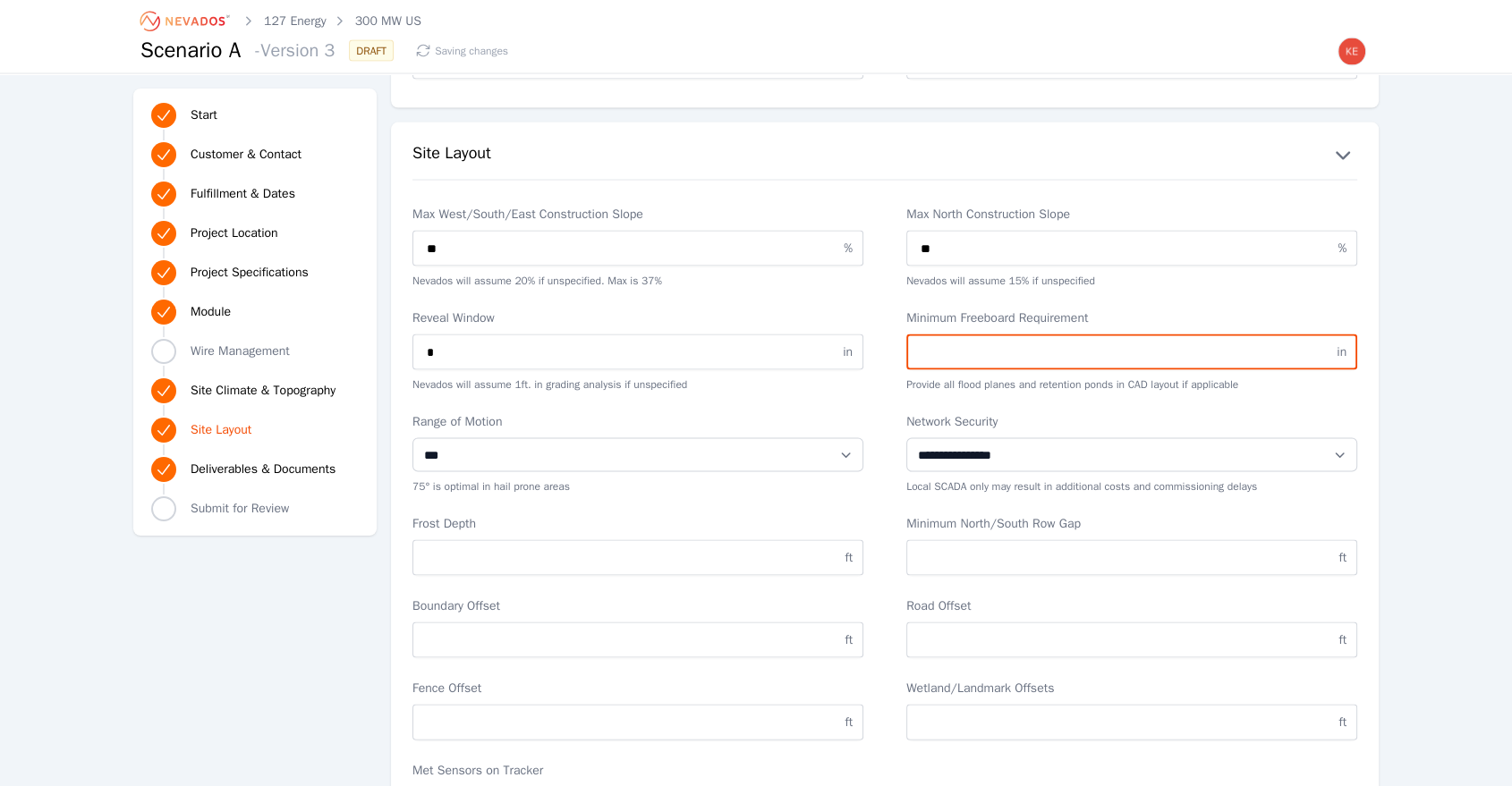 click on "Minimum Freeboard Requirement" at bounding box center [1132, 352] 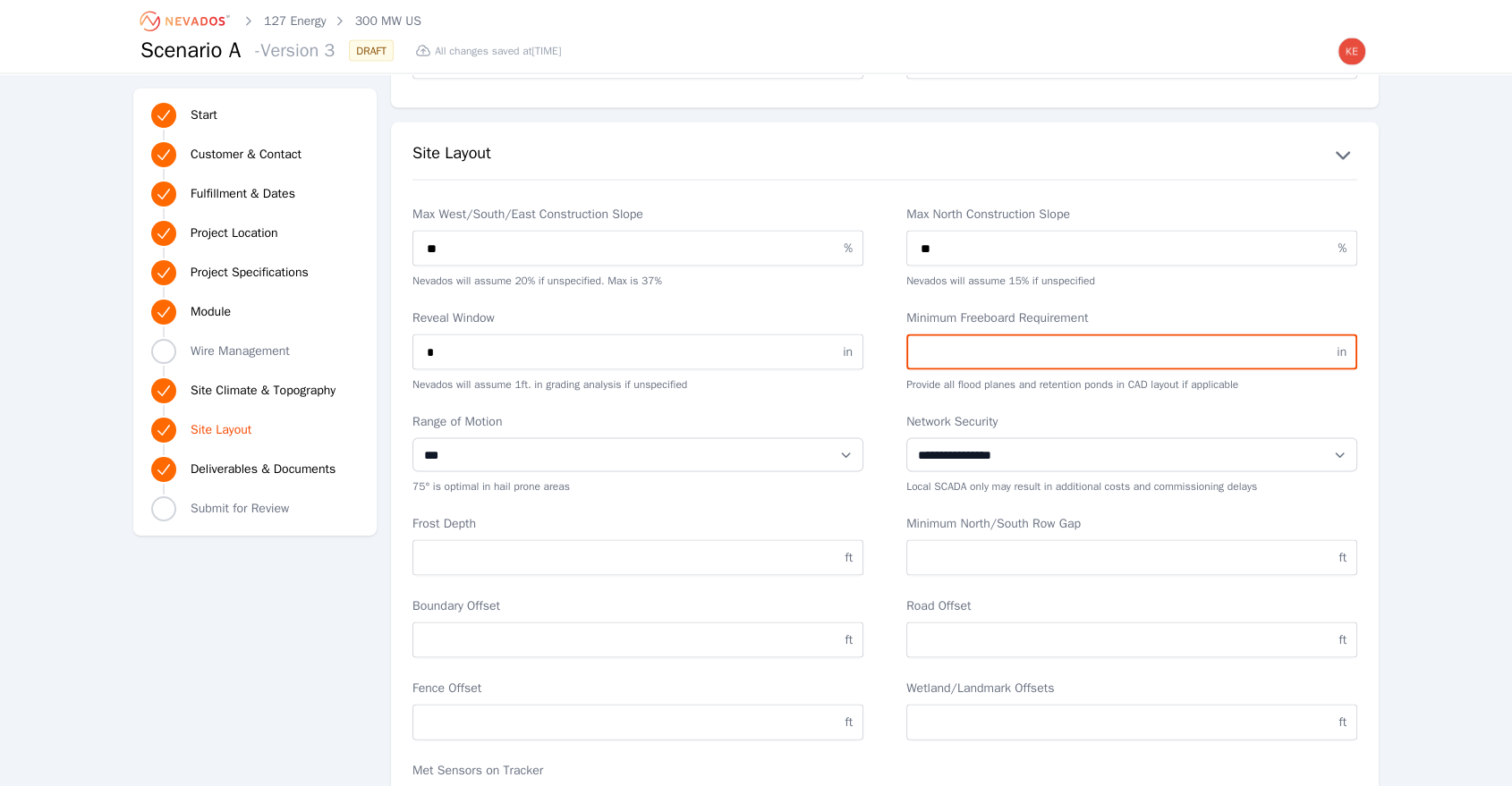 type on "*" 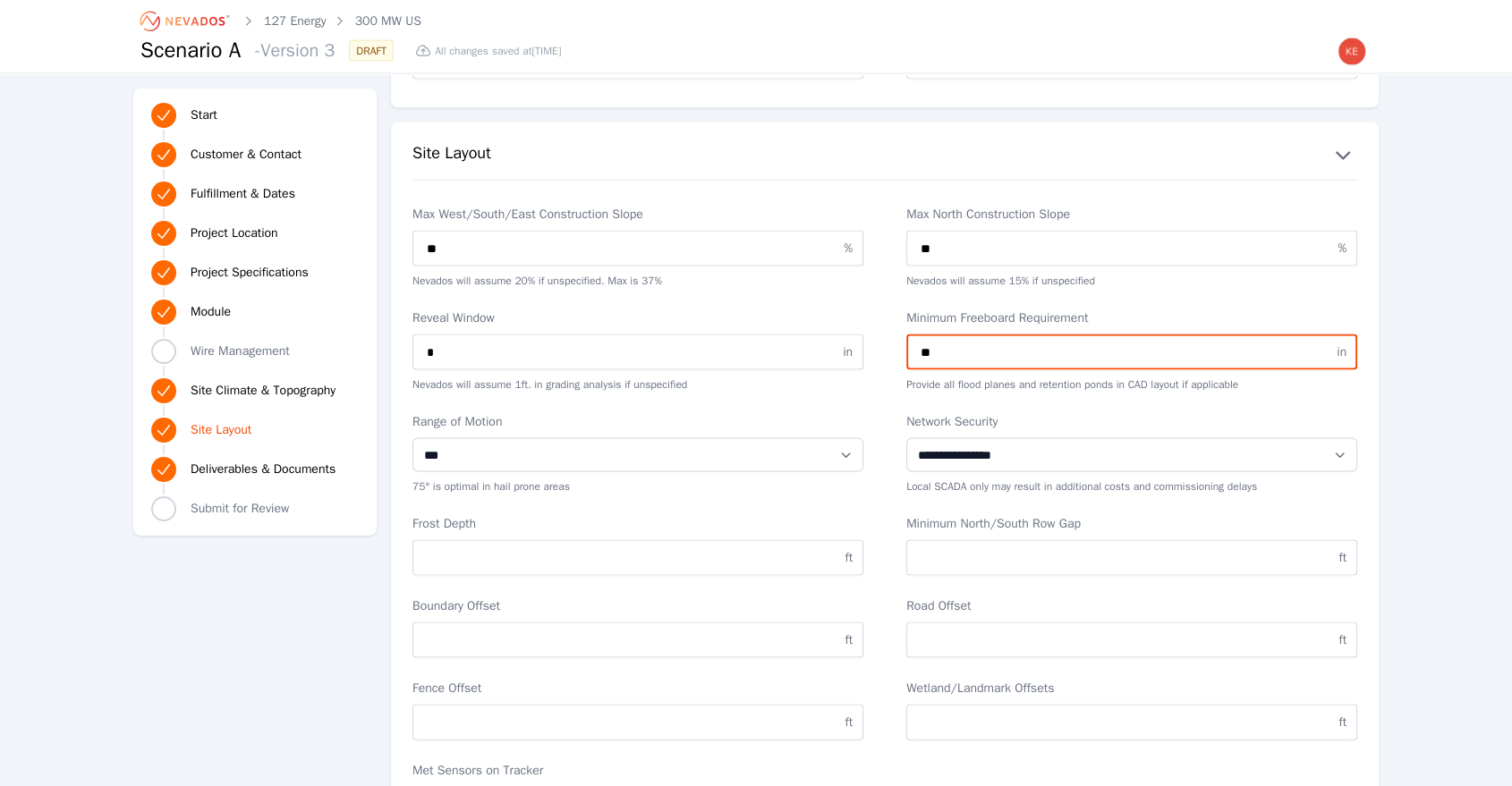 type on "**" 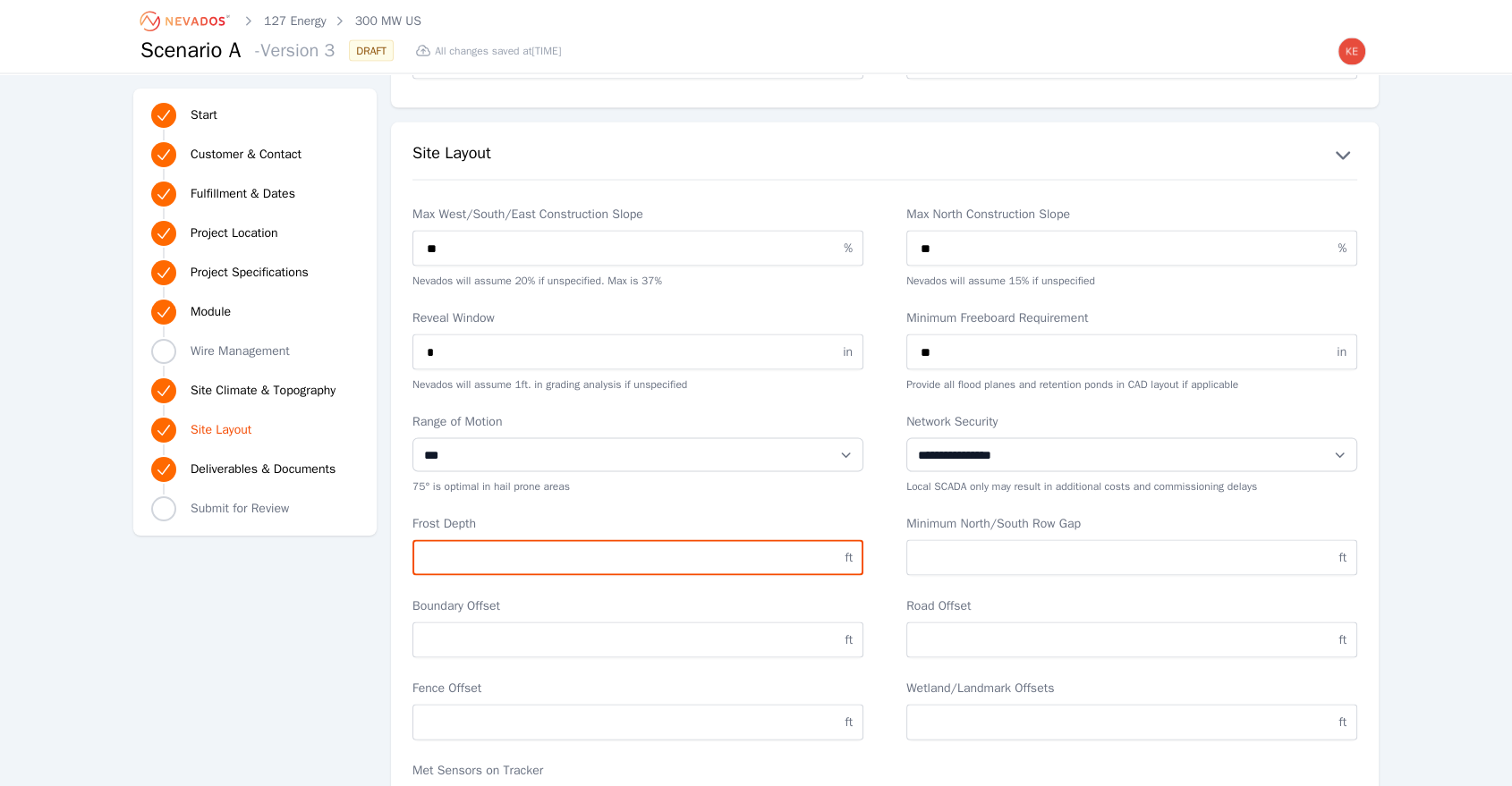 click on "Frost Depth" at bounding box center [638, 558] 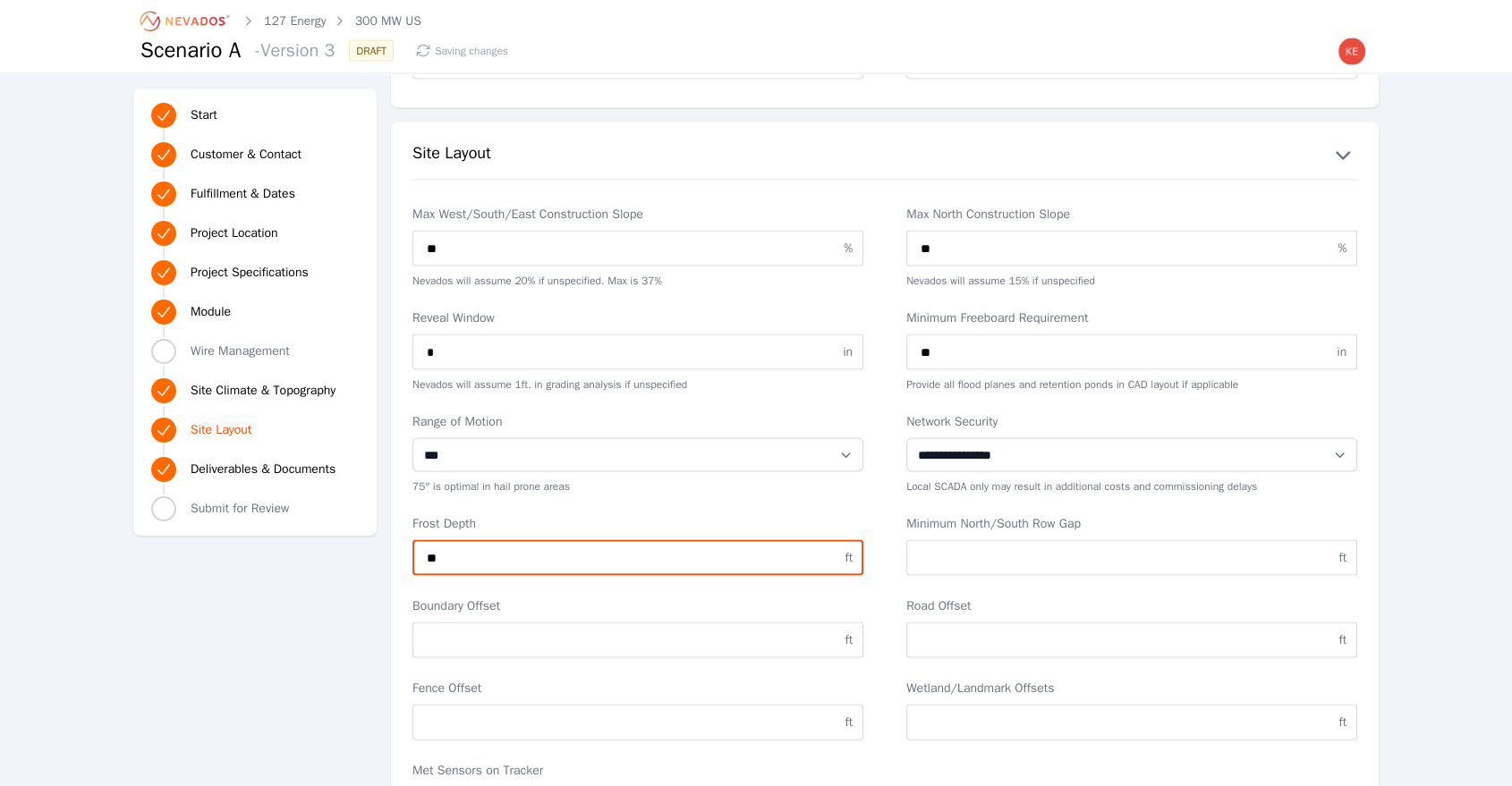 type on "**" 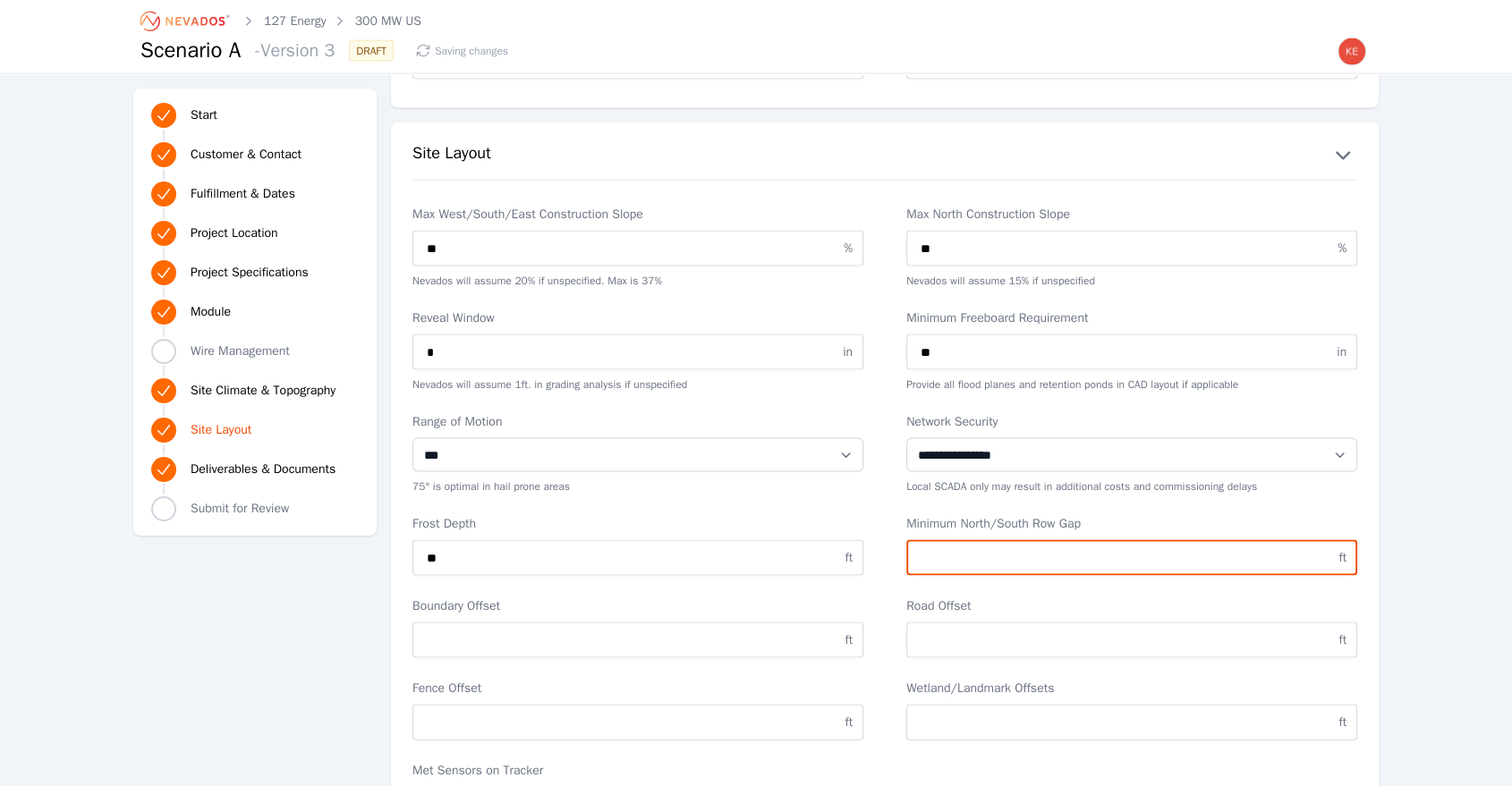 click on "Minimum North/South Row Gap" at bounding box center [1132, 558] 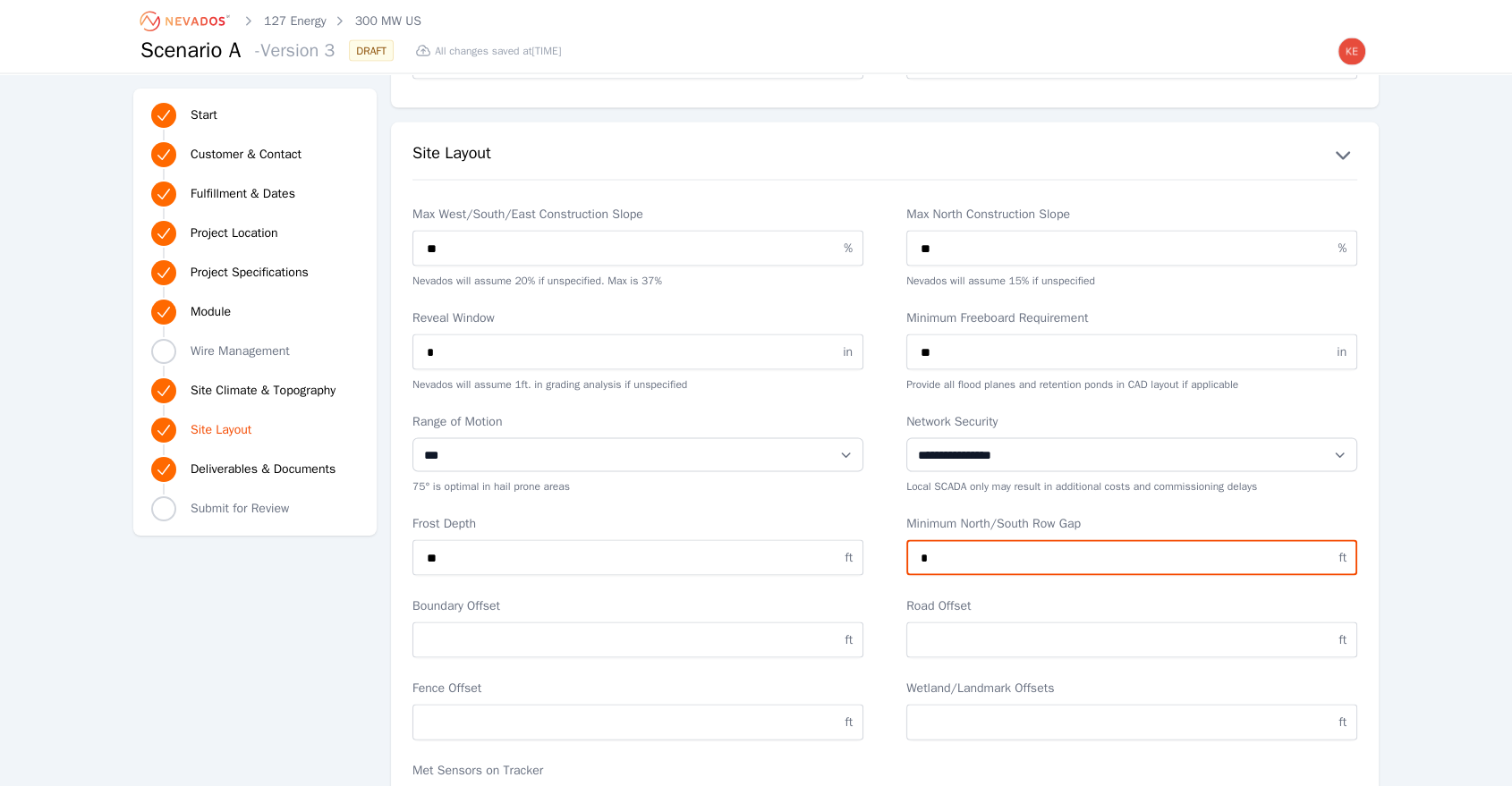 type on "*" 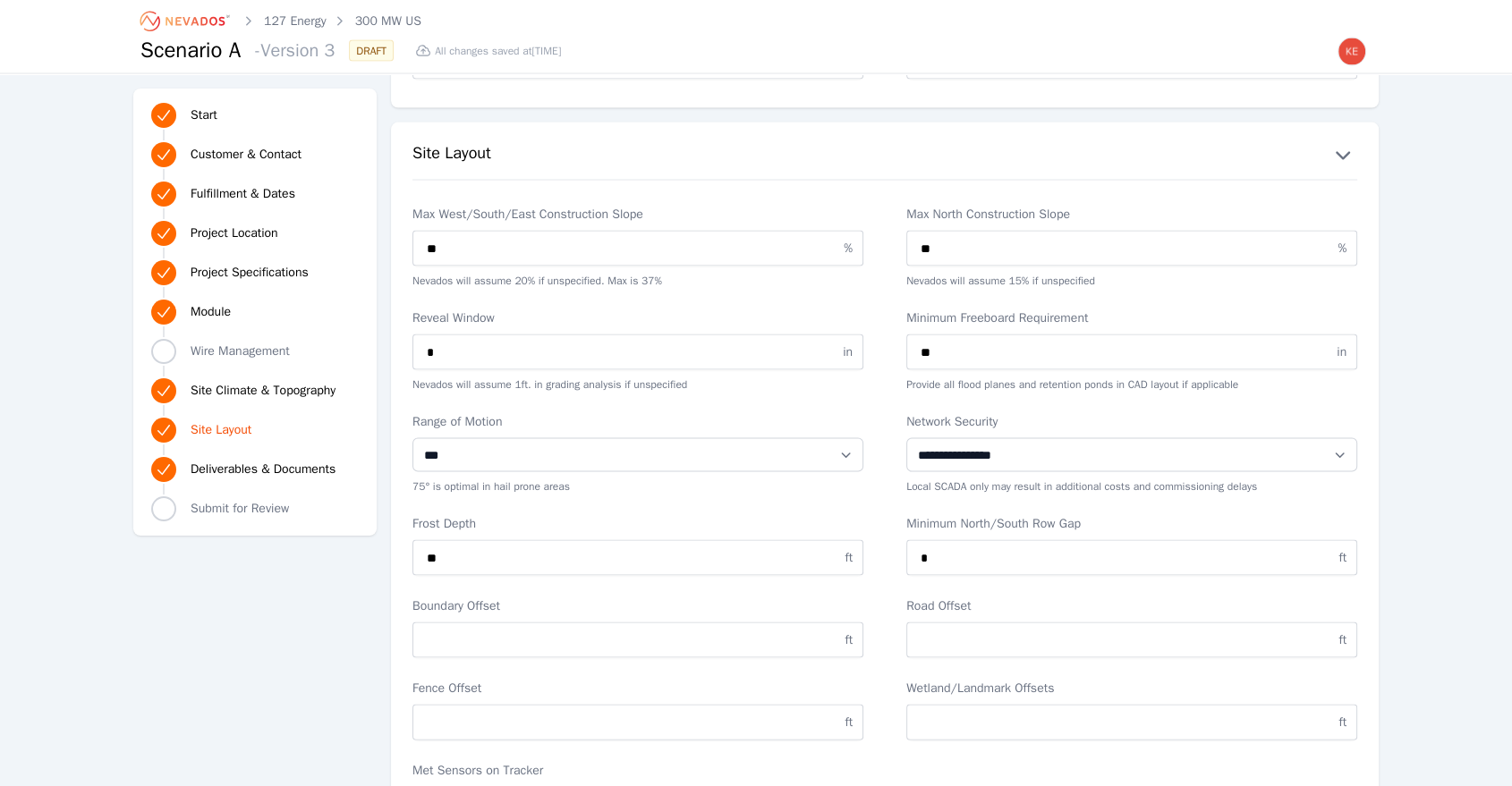 click on "Boundary Offset   ft Road Offset   ft" at bounding box center (885, 628) 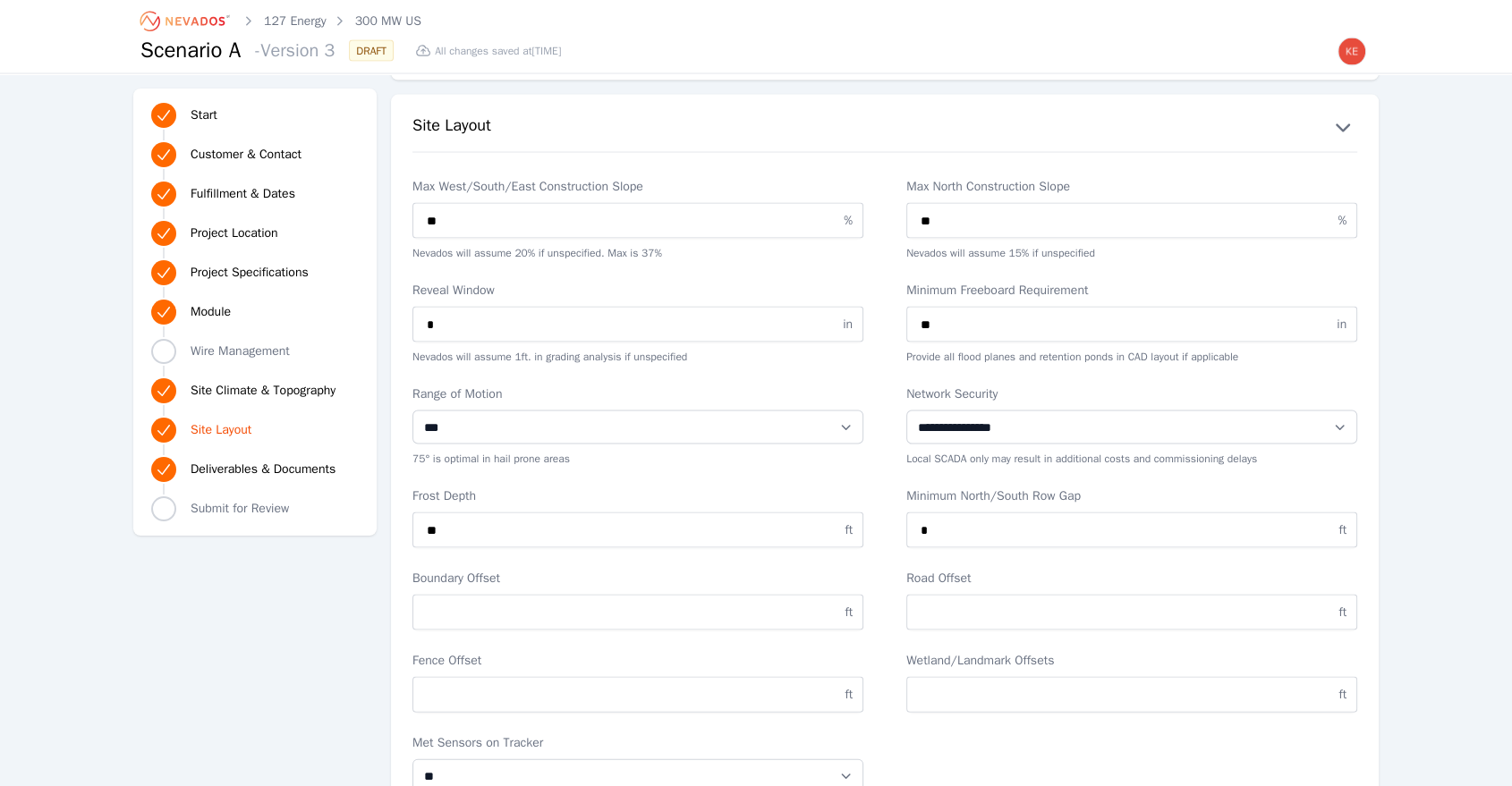scroll, scrollTop: 3547, scrollLeft: 0, axis: vertical 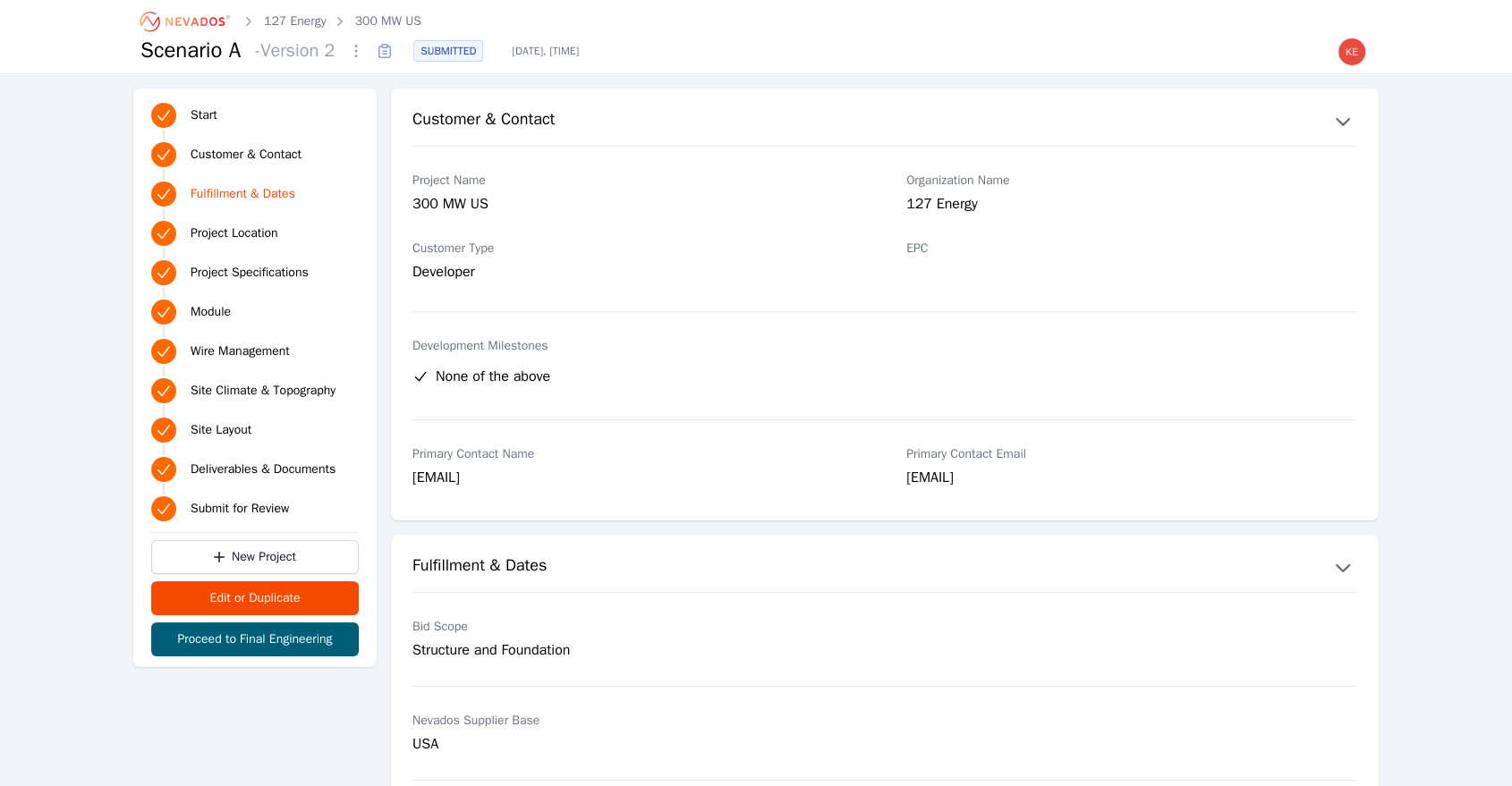 click 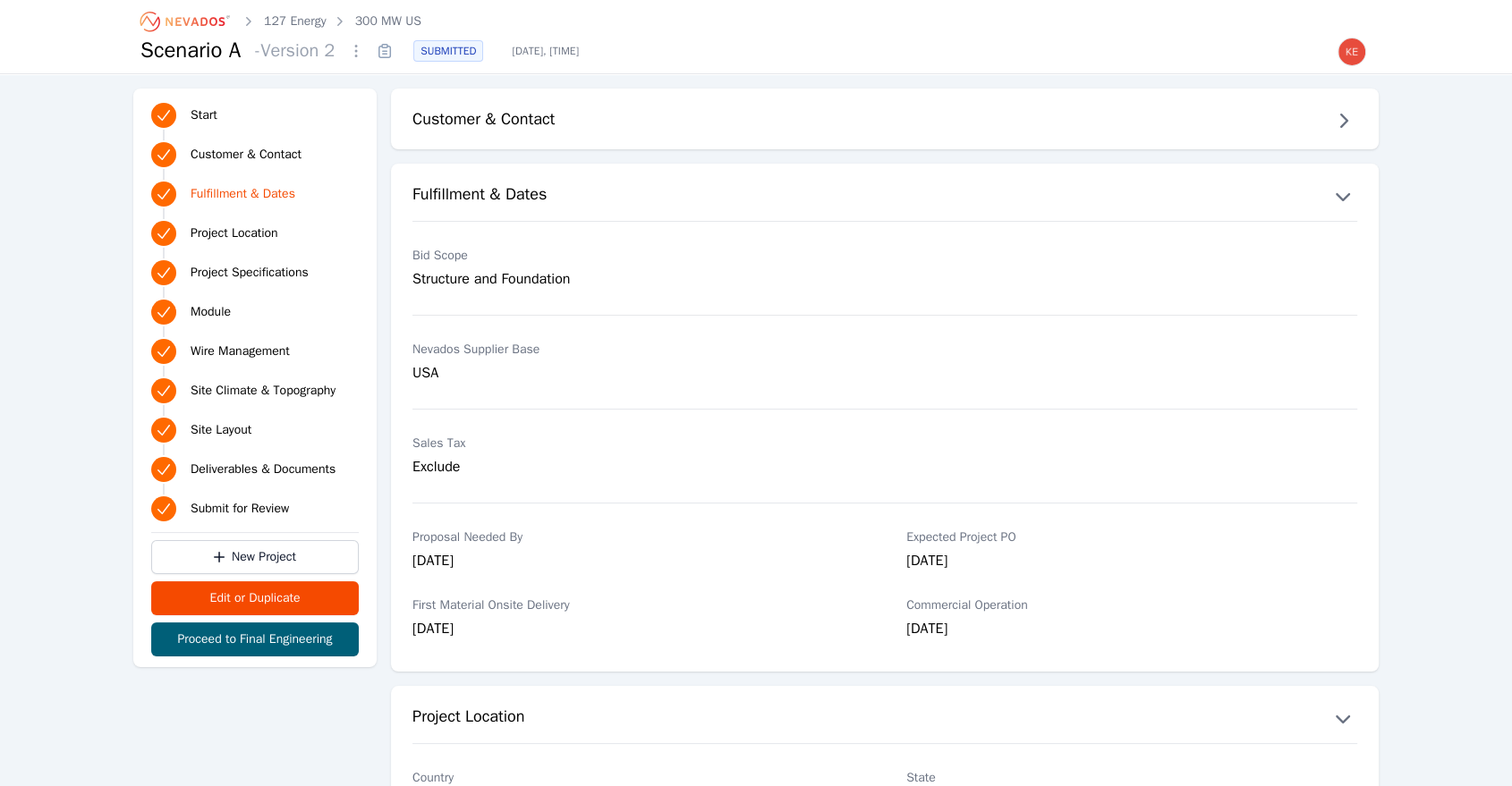 click on "Start" at bounding box center (204, 115) 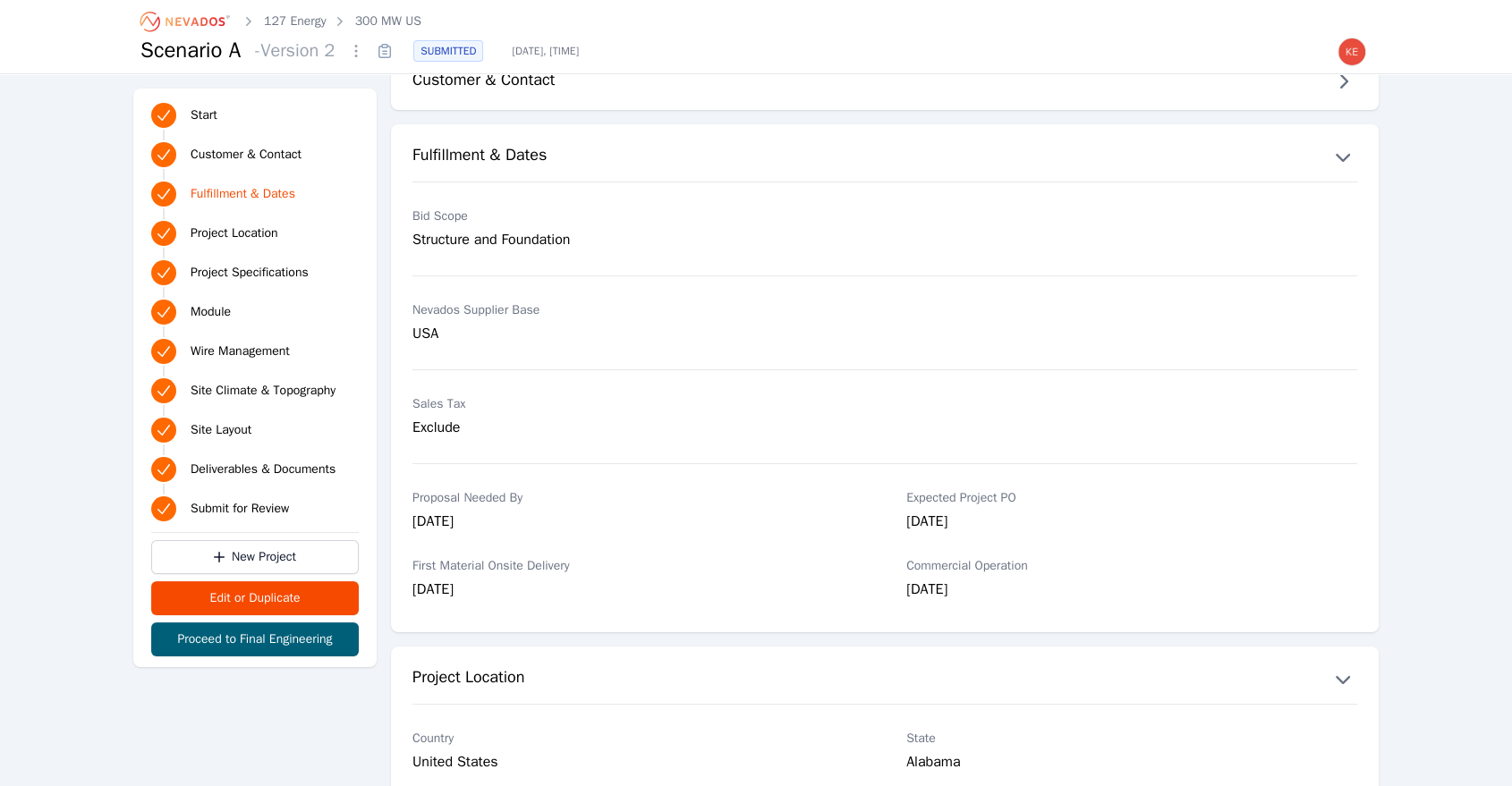 scroll, scrollTop: 80, scrollLeft: 0, axis: vertical 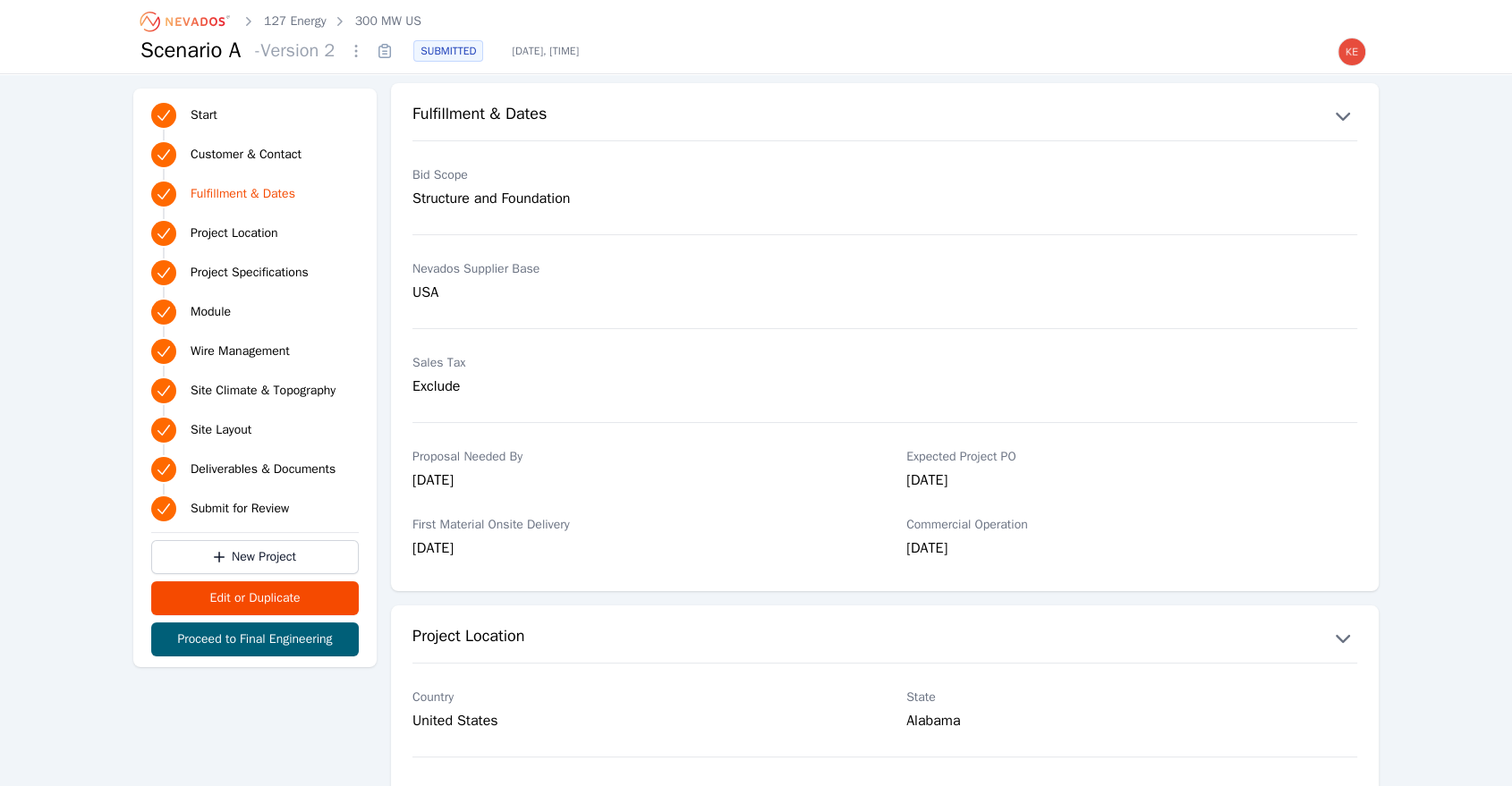 click on "Site Climate & Topography" at bounding box center [263, 391] 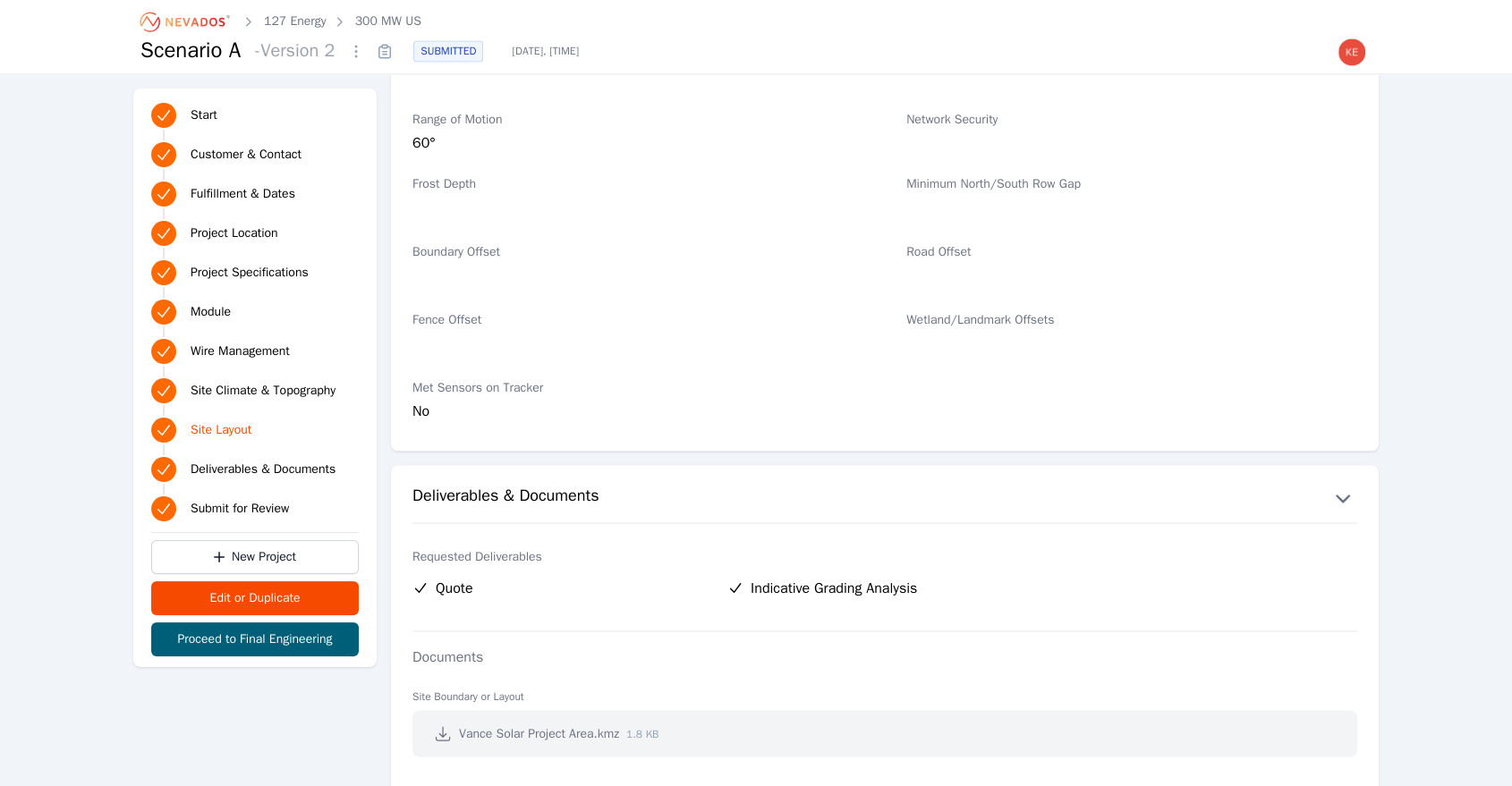 scroll, scrollTop: 2832, scrollLeft: 0, axis: vertical 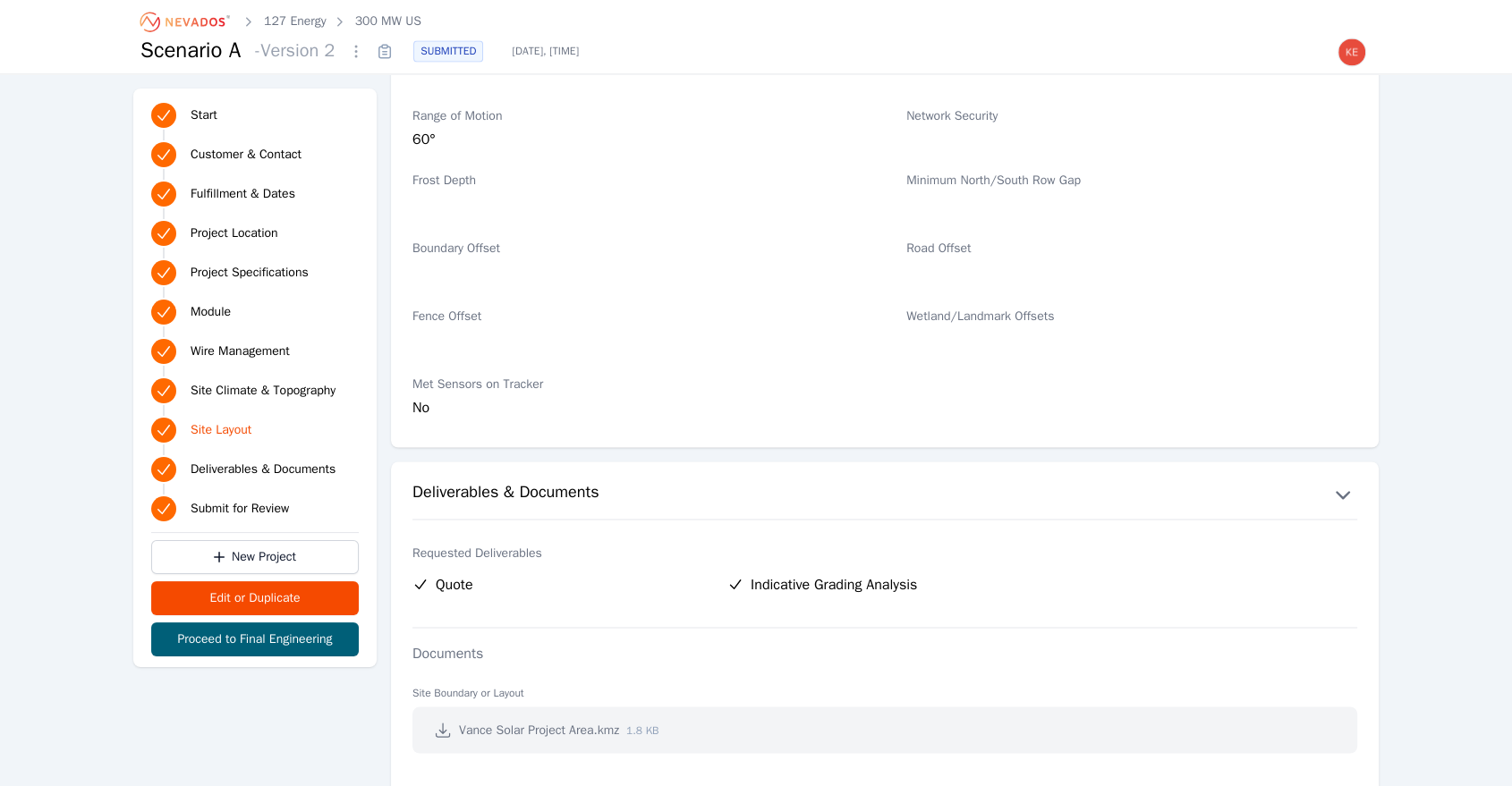 click 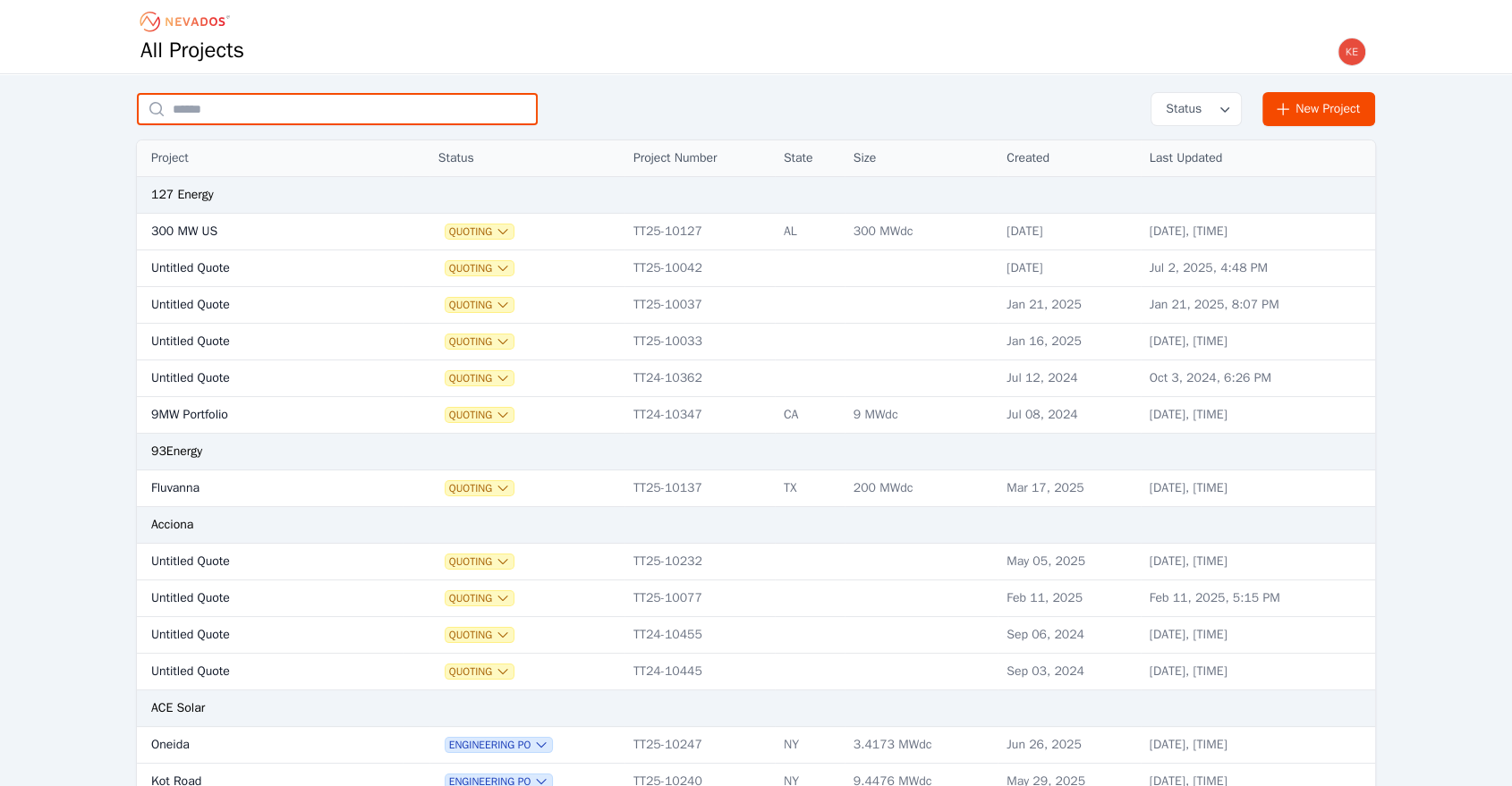 click at bounding box center (337, 109) 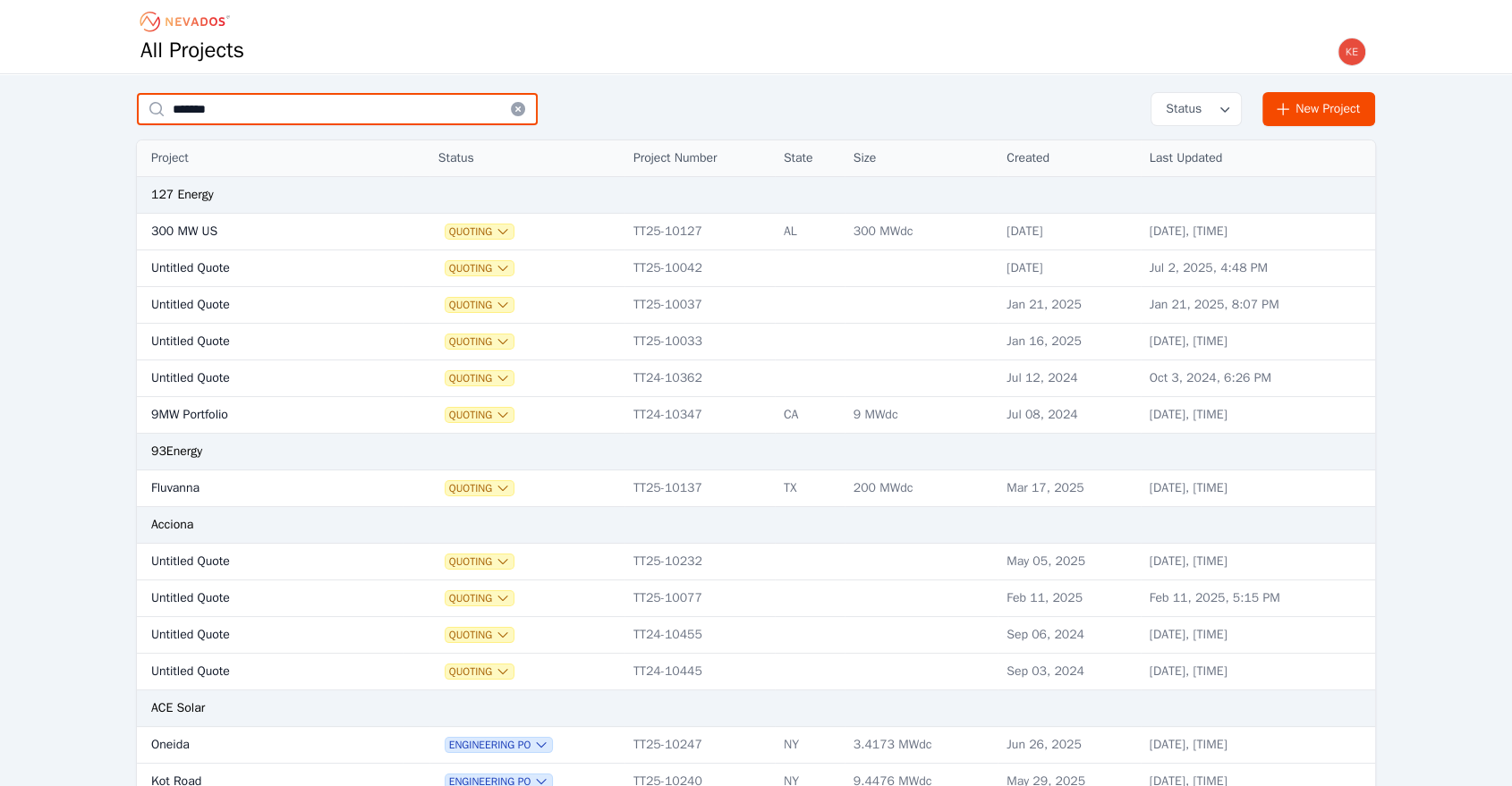 type on "*******" 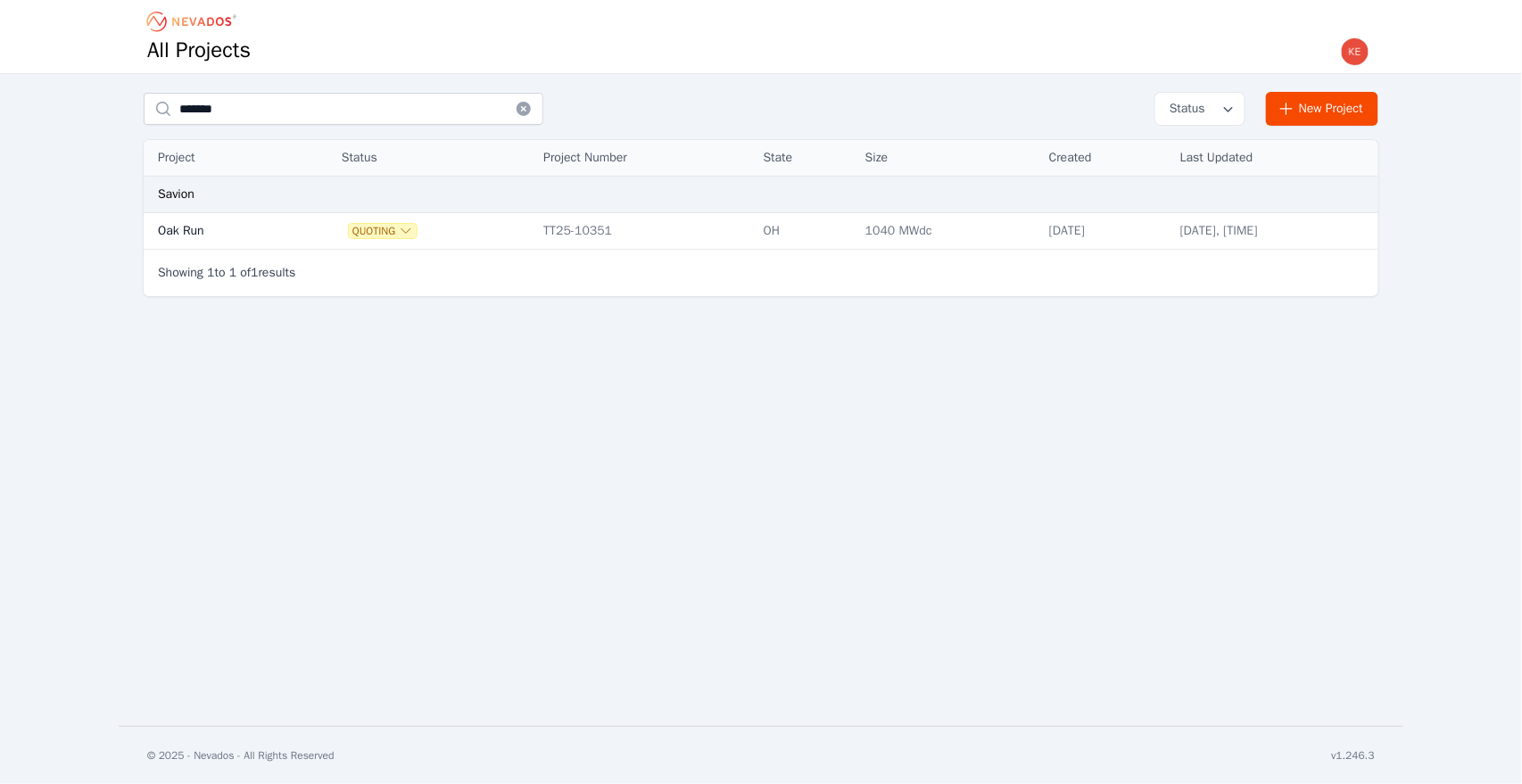 click on "Oak Run" at bounding box center (219, 231) 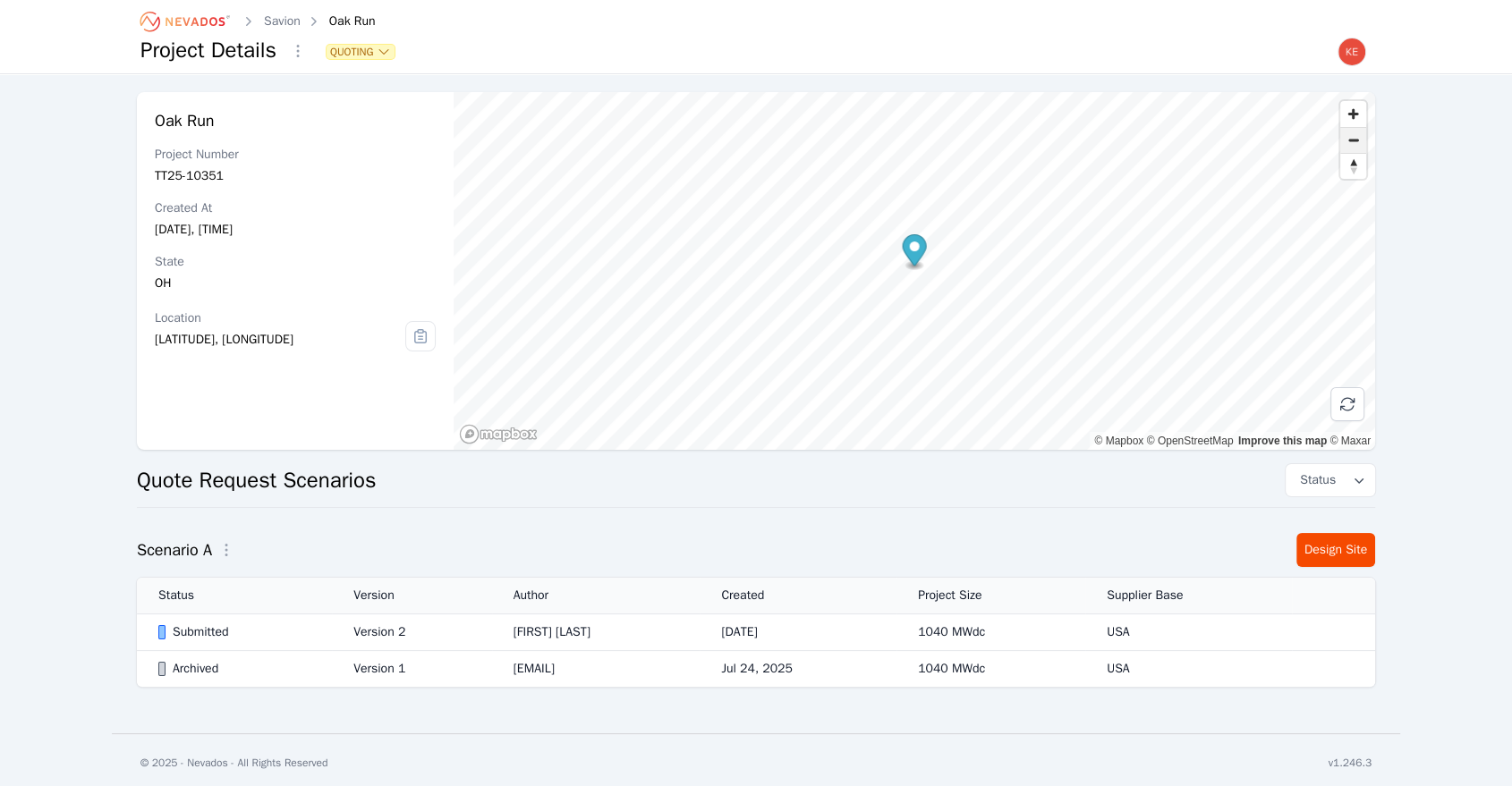 click at bounding box center [1353, 140] 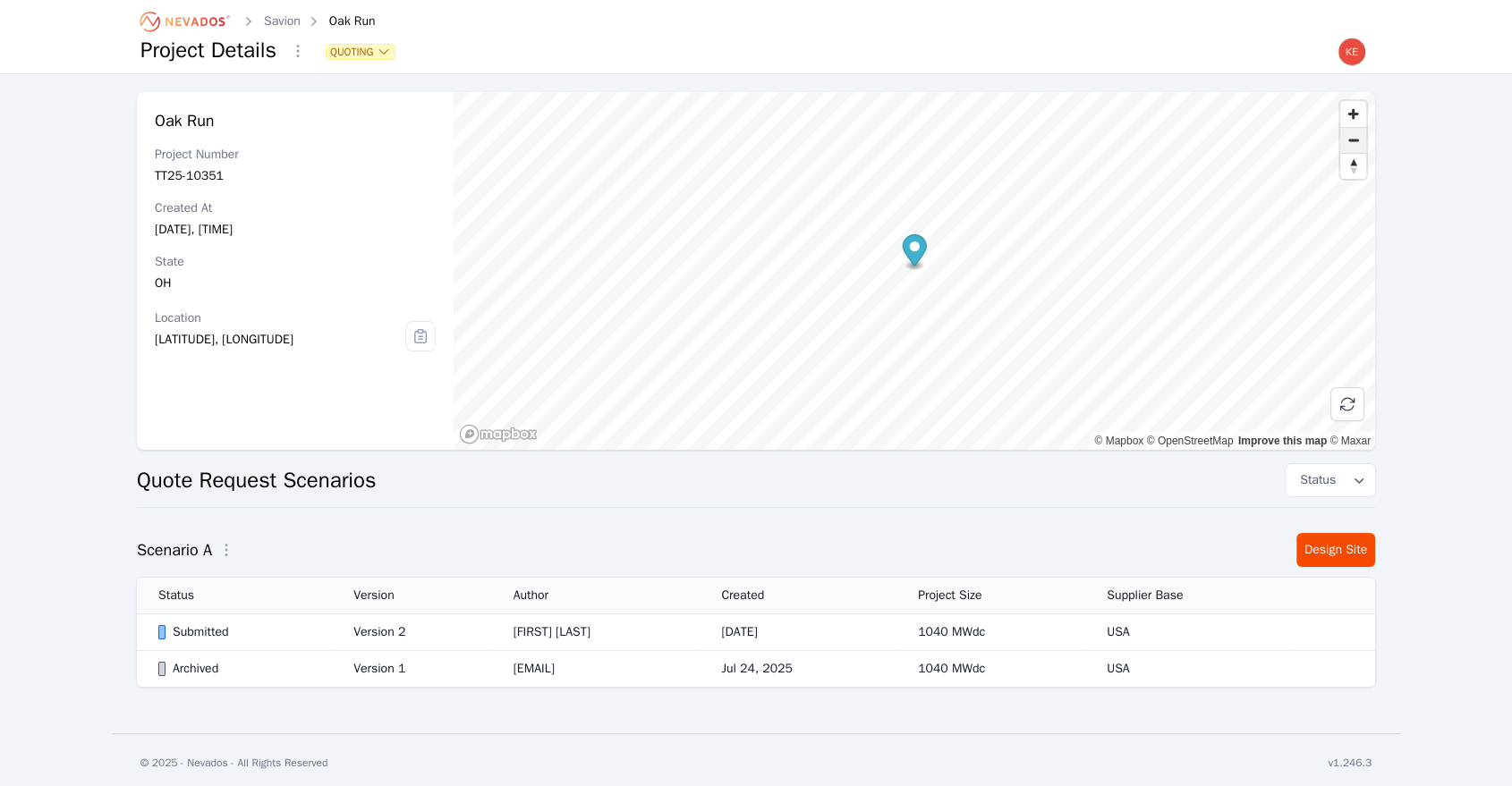 click at bounding box center (1353, 140) 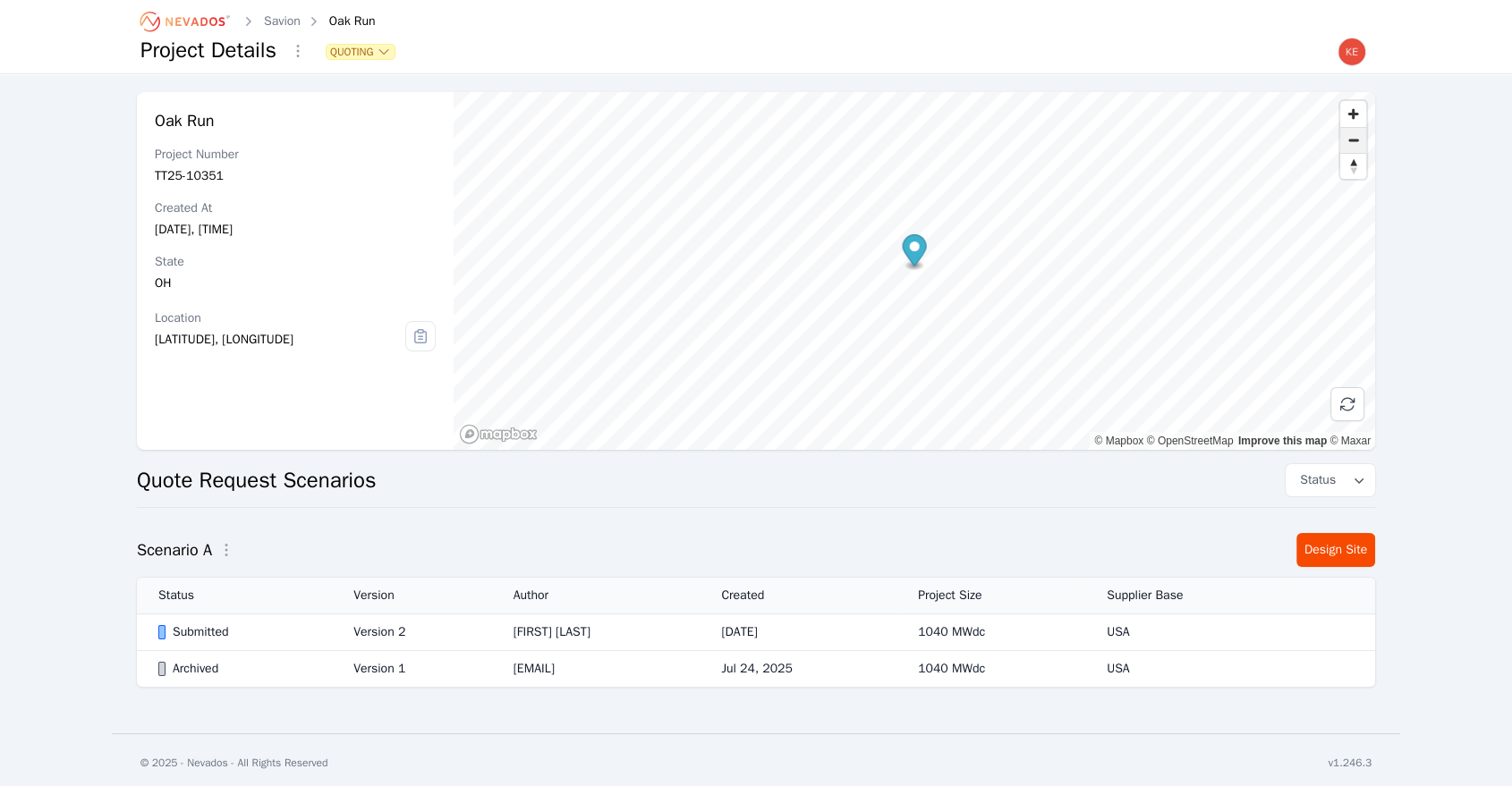 click at bounding box center [1353, 140] 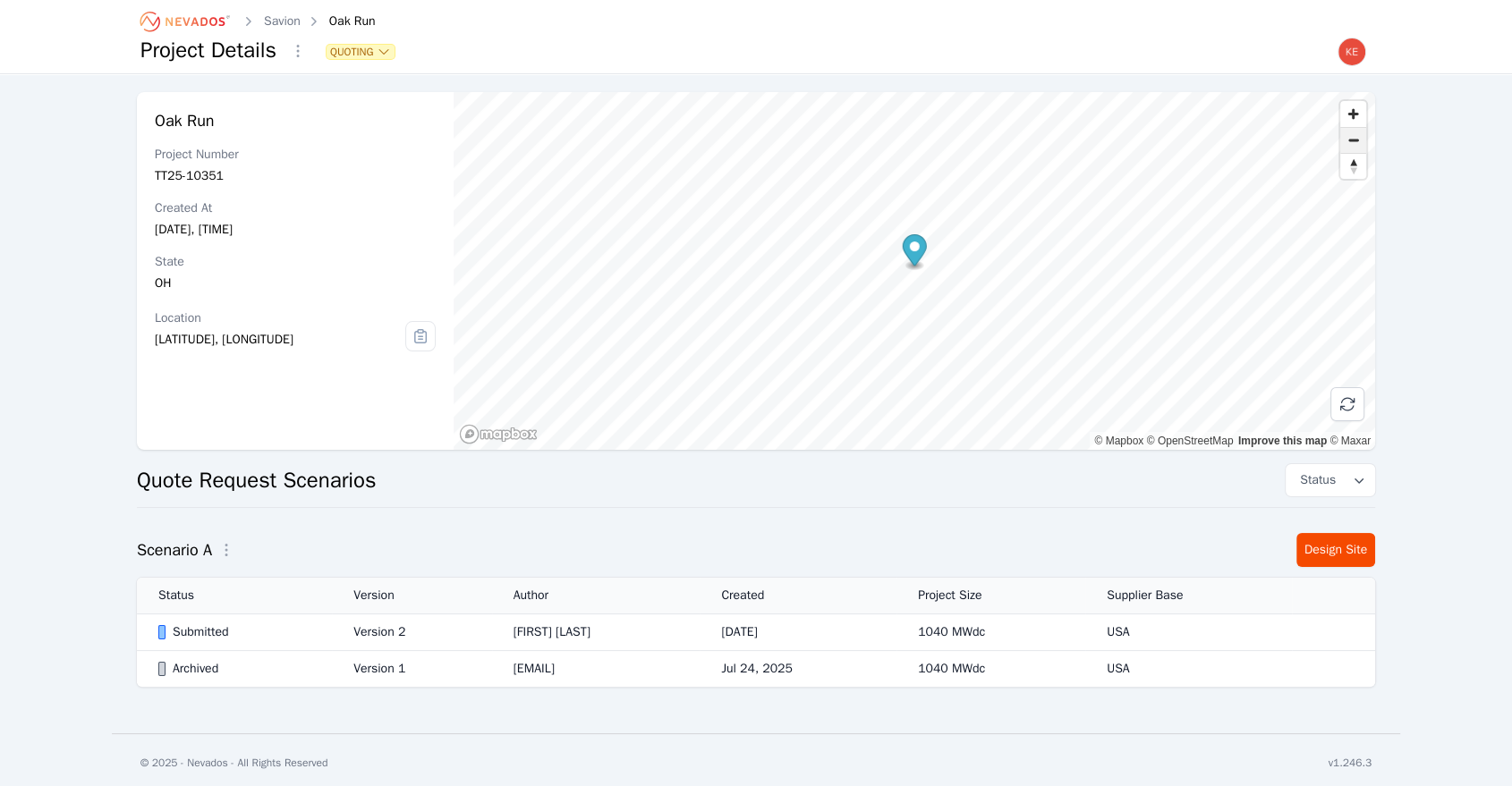 click at bounding box center (1353, 140) 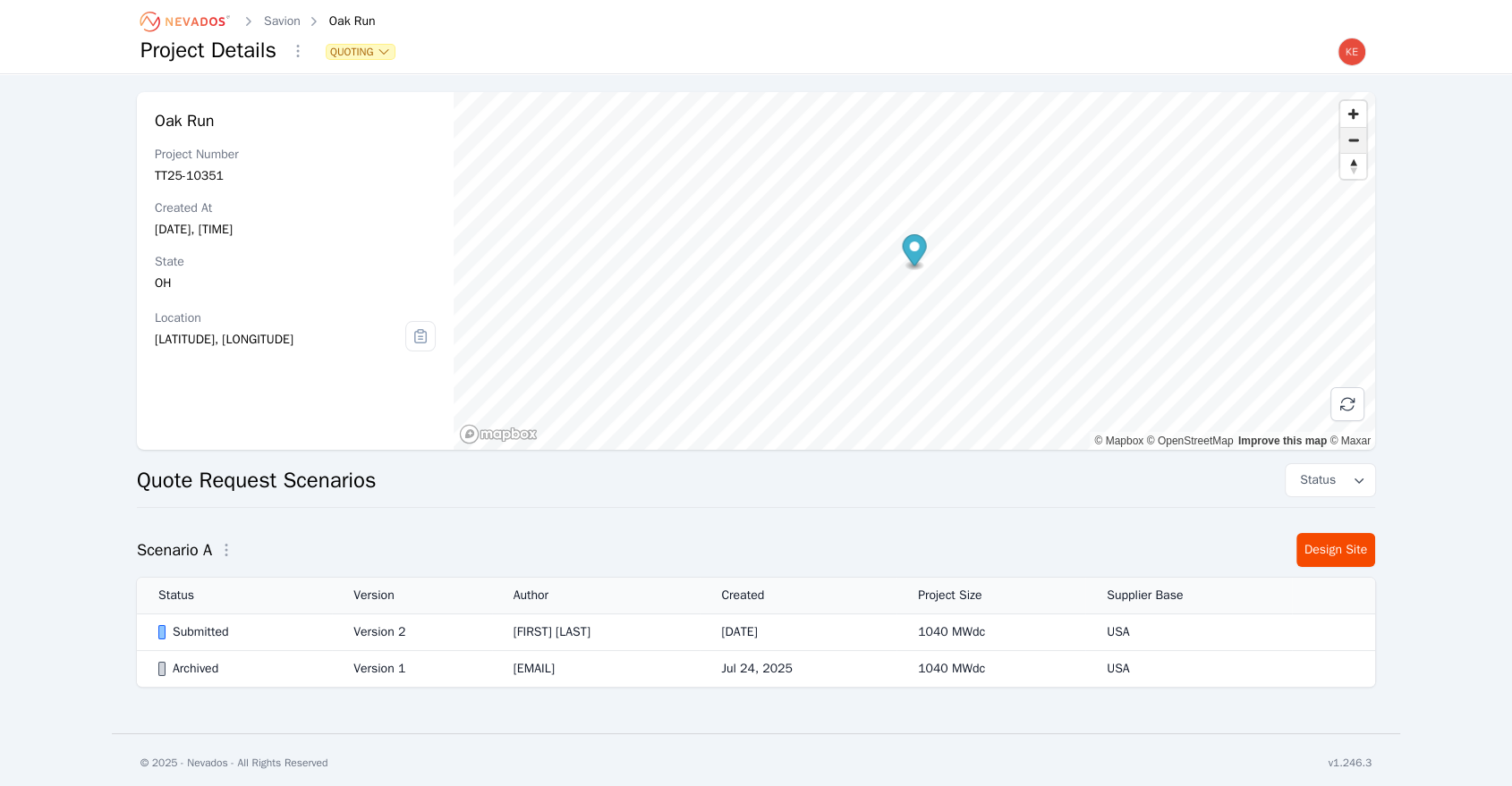 click at bounding box center (1353, 140) 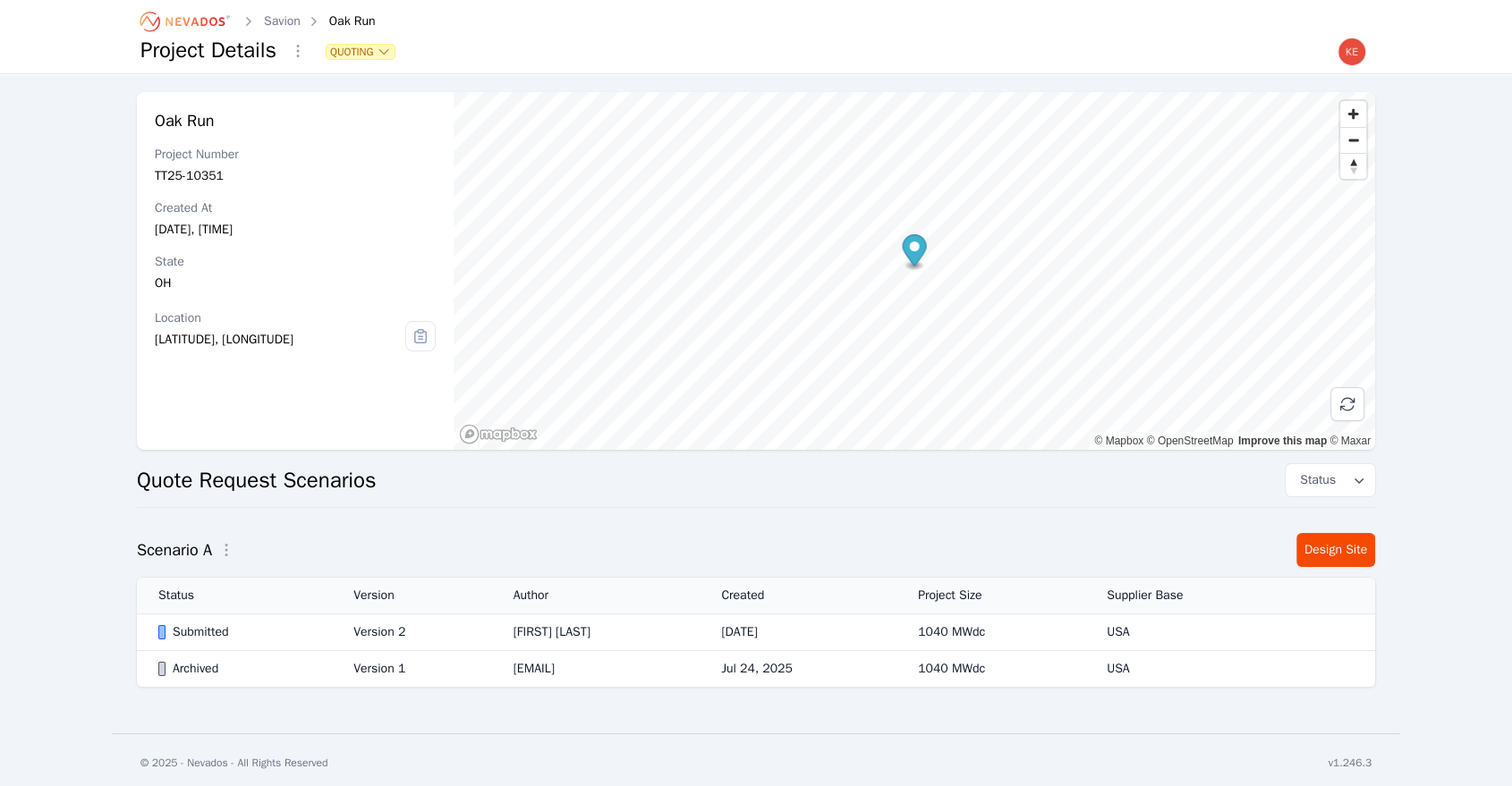 click on "Submitted" at bounding box center [241, 632] 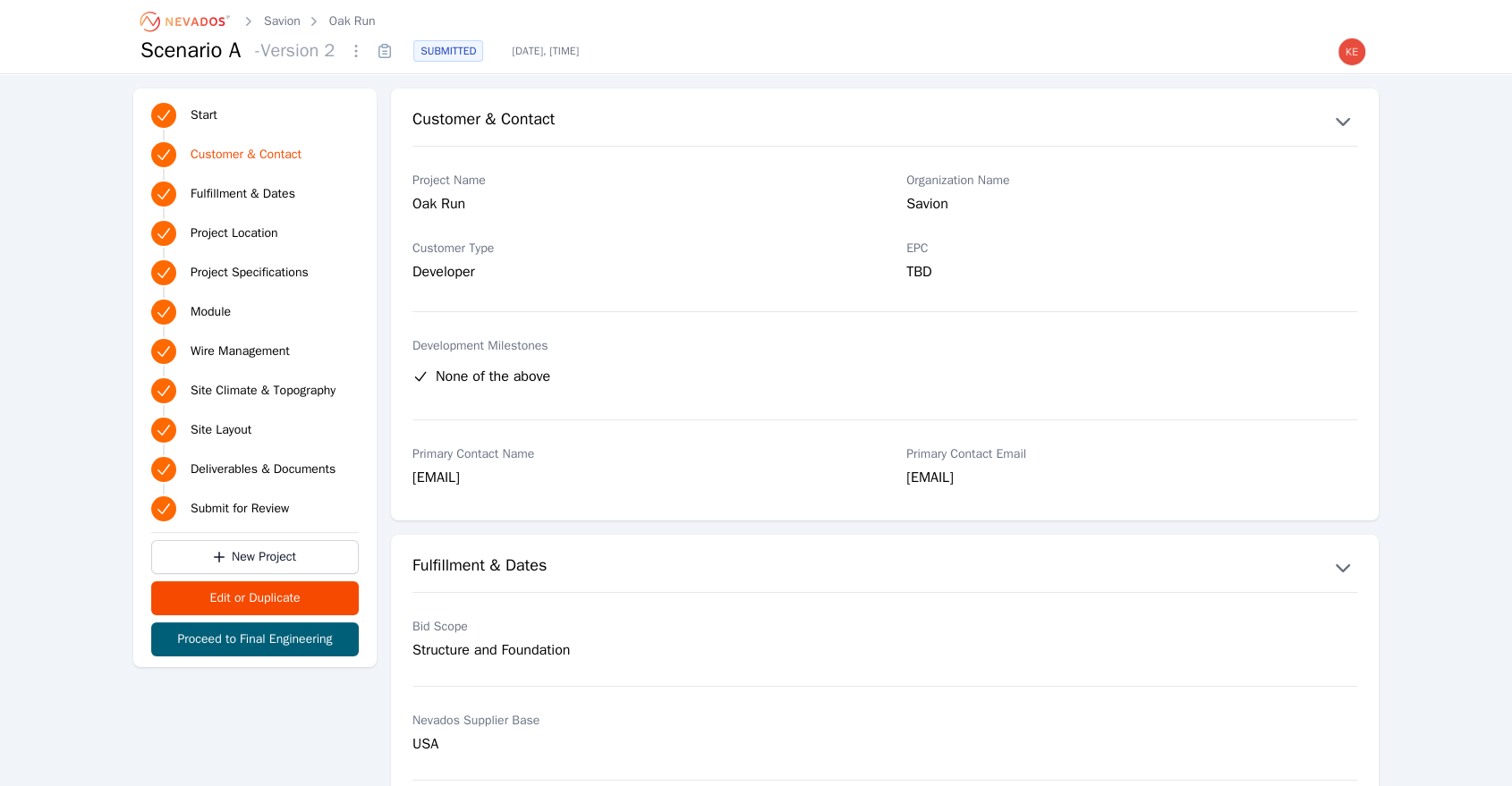 click on "Site Climate & Topography" at bounding box center [263, 391] 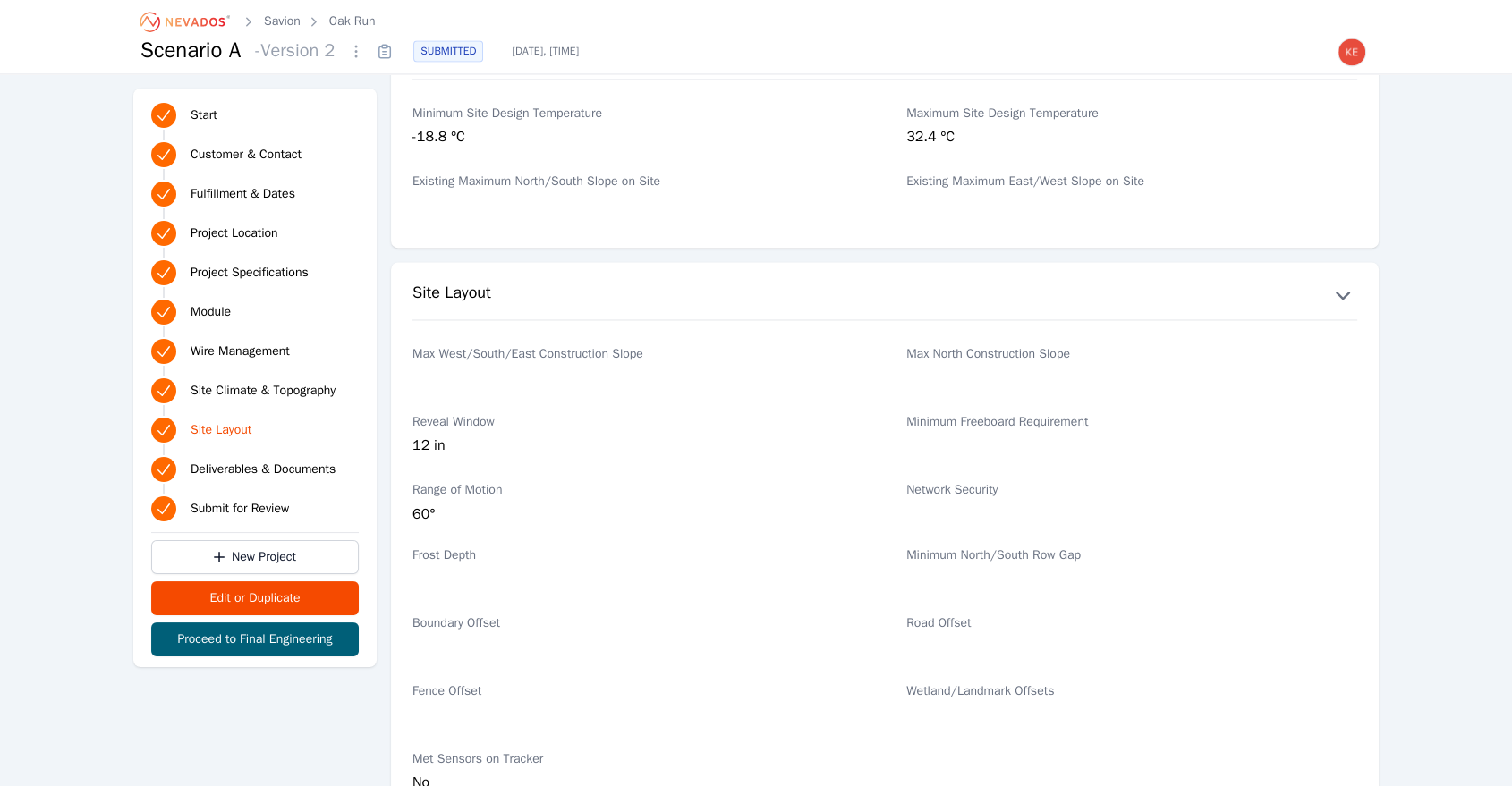 scroll, scrollTop: 2906, scrollLeft: 0, axis: vertical 